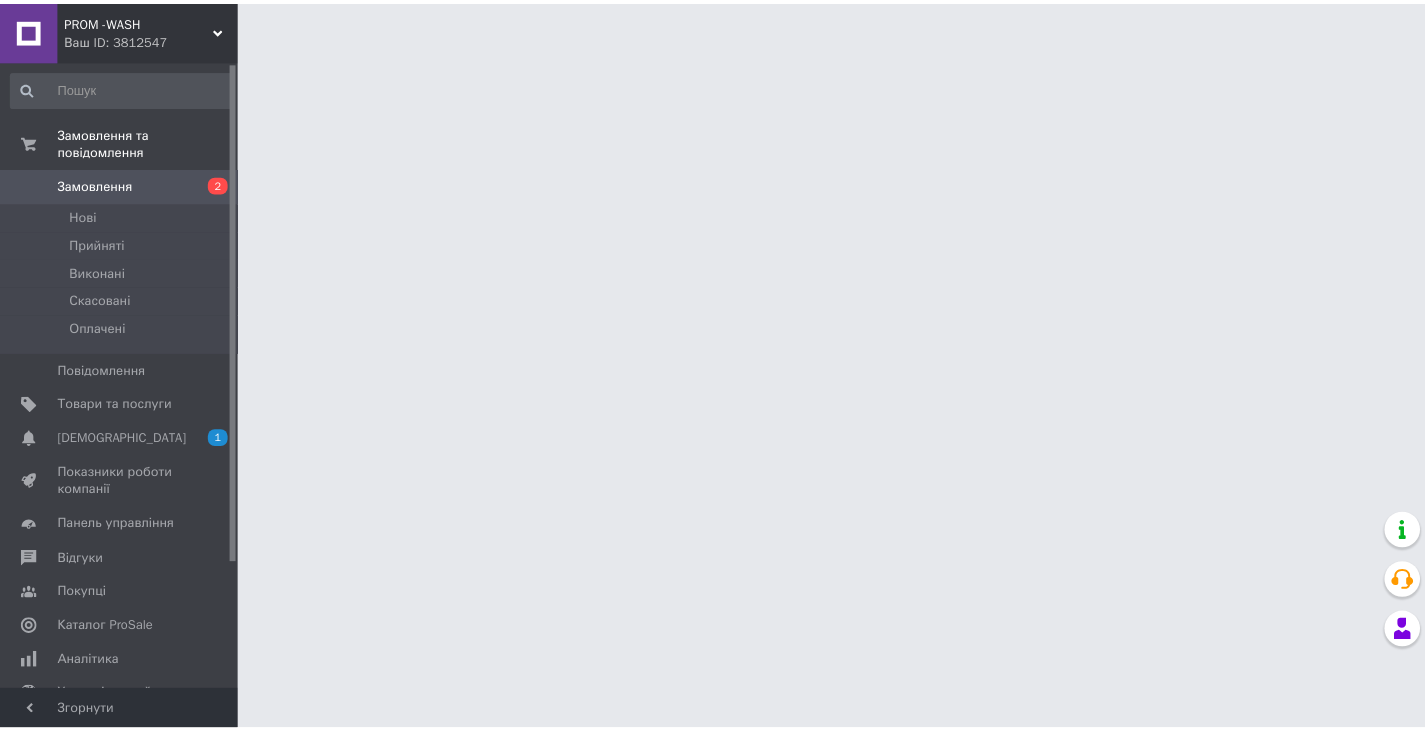 scroll, scrollTop: 0, scrollLeft: 0, axis: both 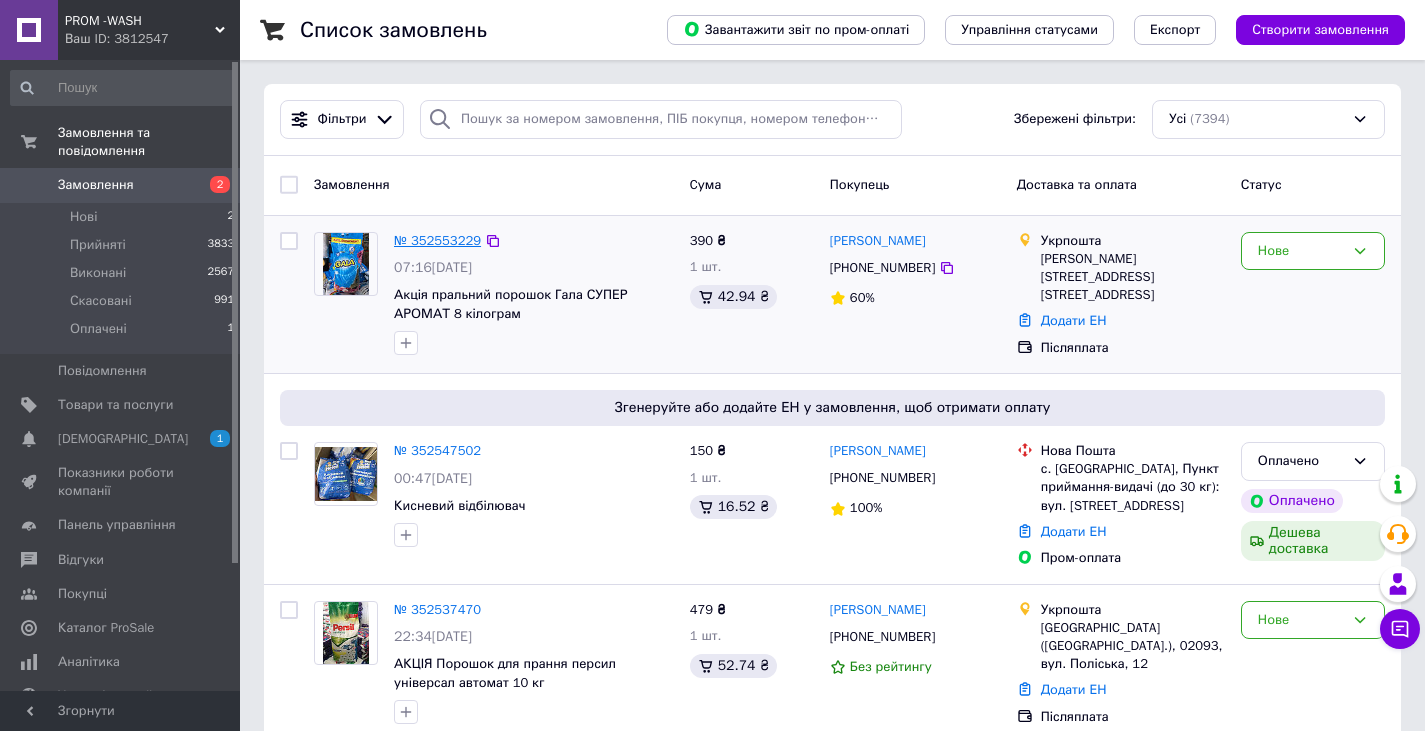 click on "№ 352553229" at bounding box center (437, 240) 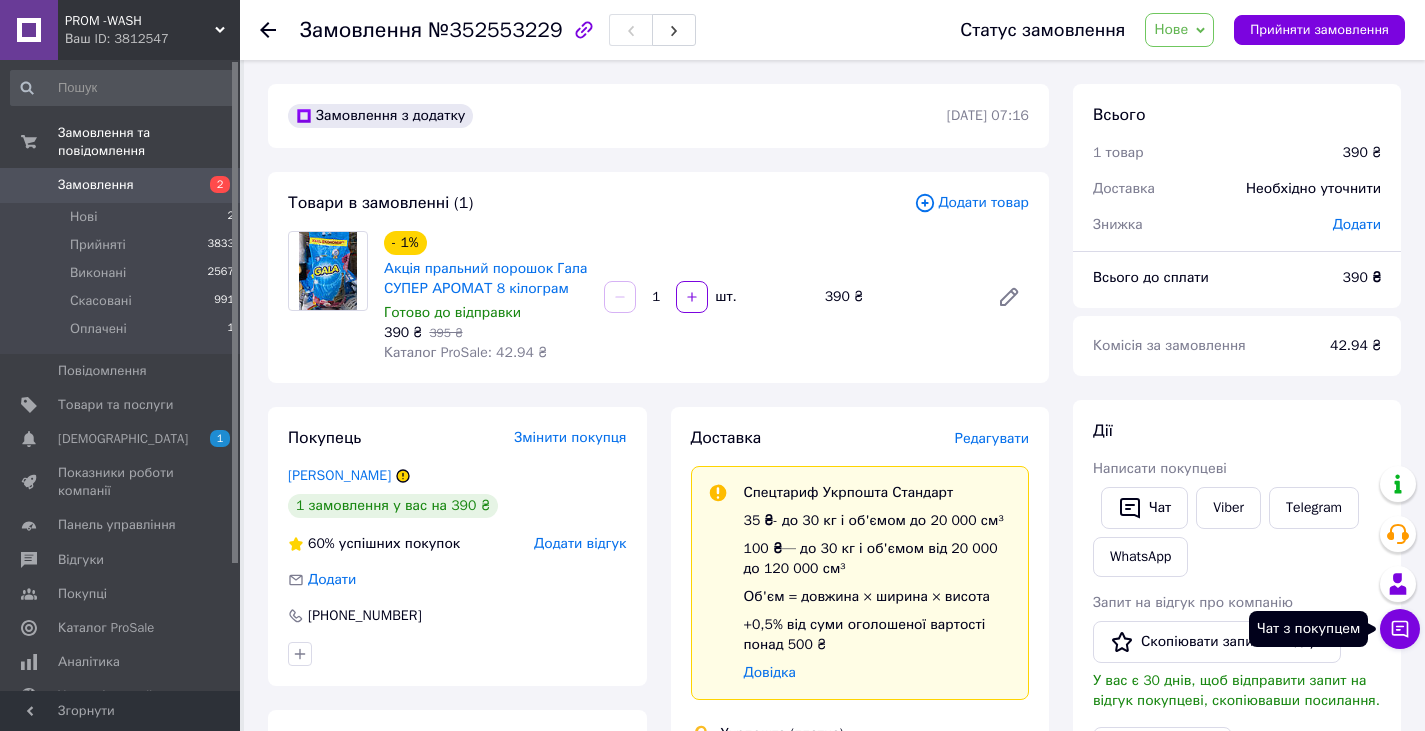 click 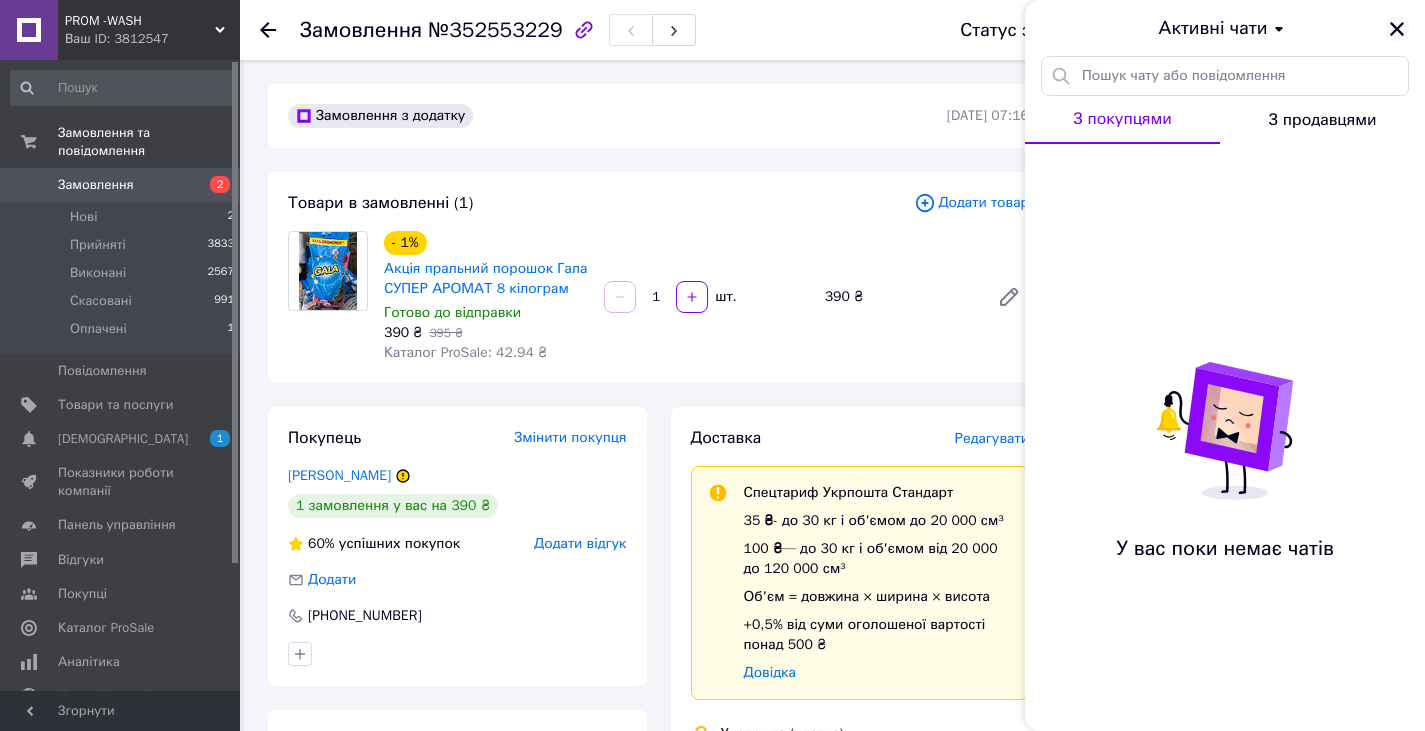 click 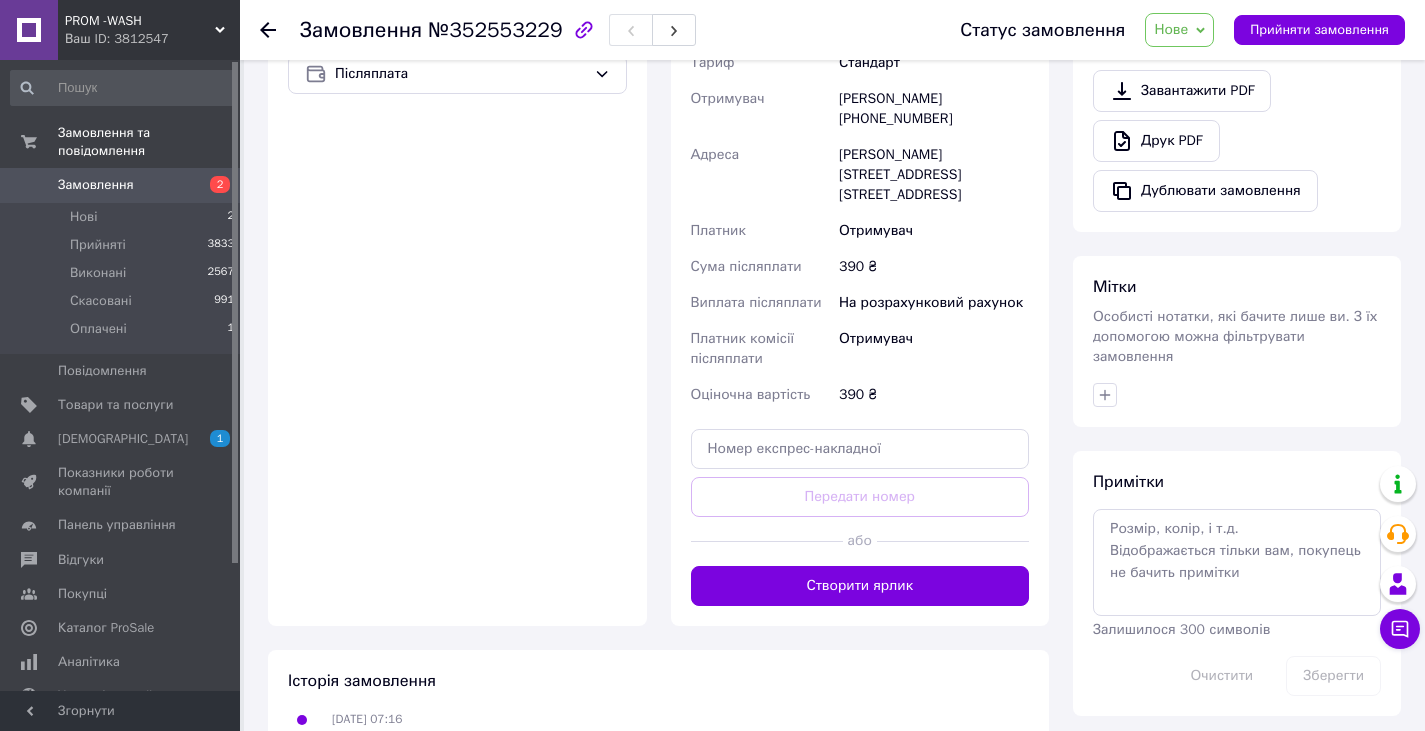 scroll, scrollTop: 757, scrollLeft: 0, axis: vertical 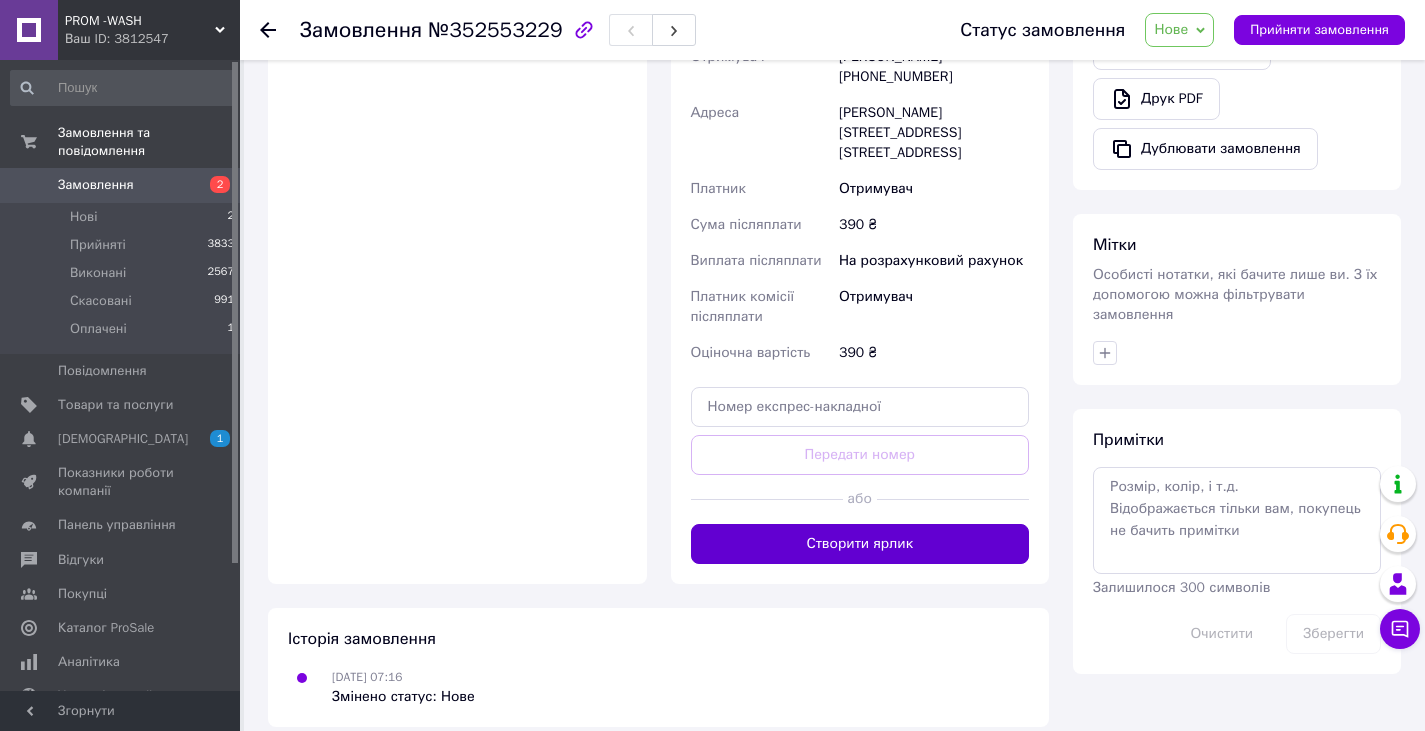 click on "Створити ярлик" at bounding box center [860, 544] 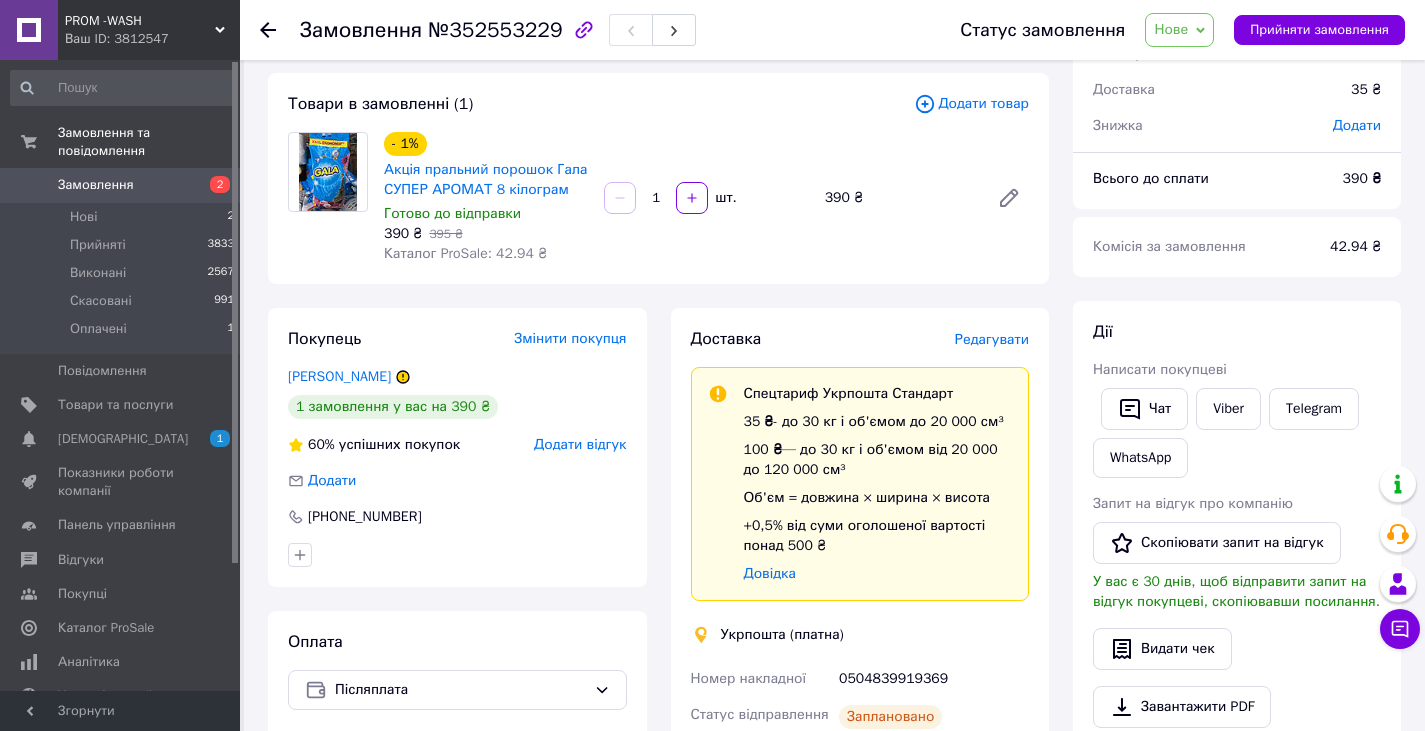 scroll, scrollTop: 32, scrollLeft: 0, axis: vertical 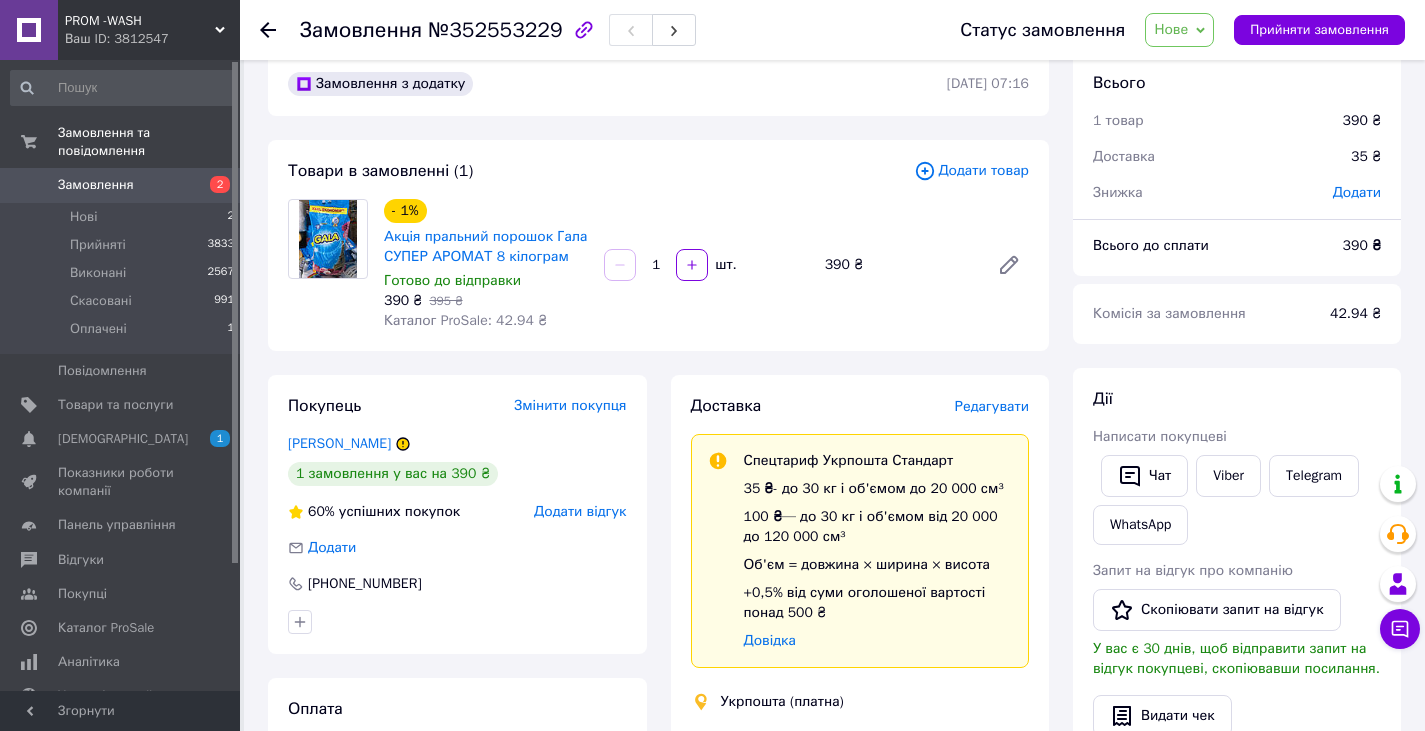 click on "Нове" at bounding box center [1171, 29] 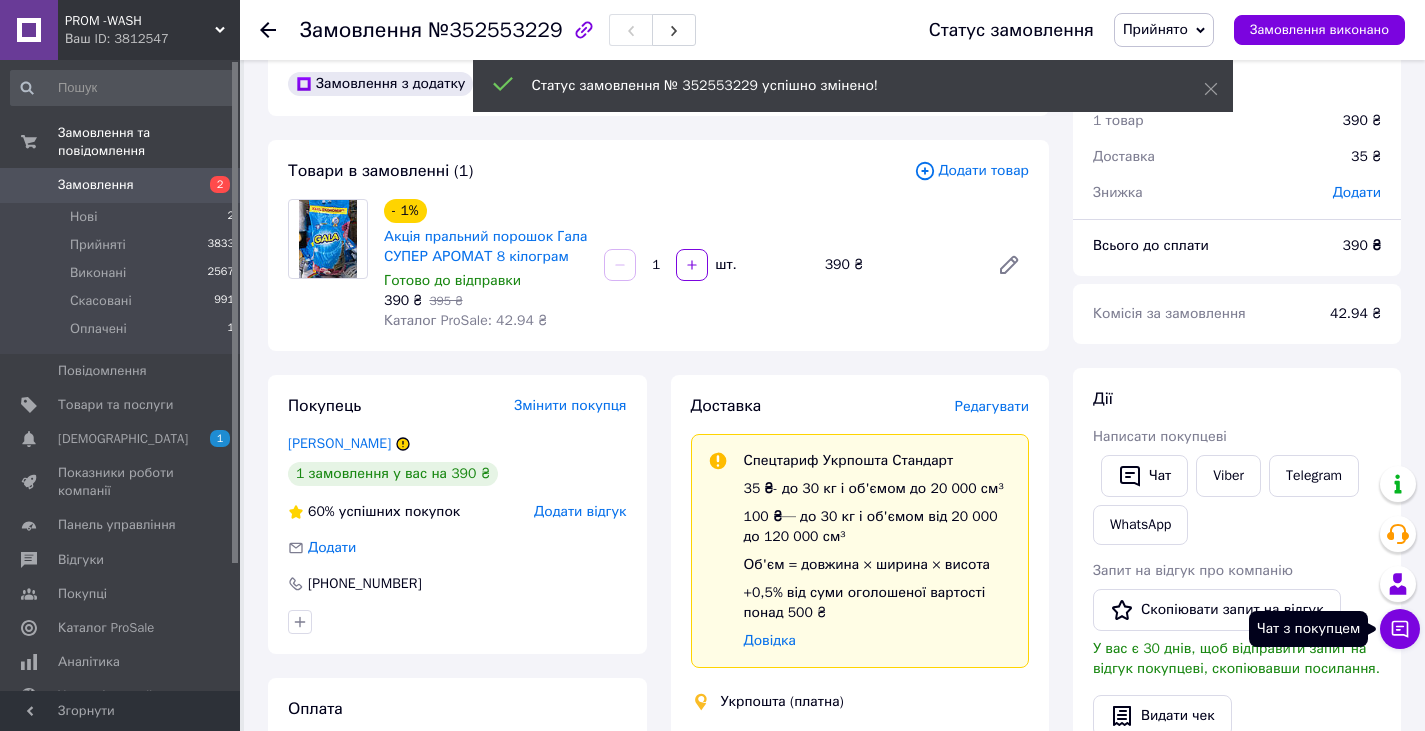 click 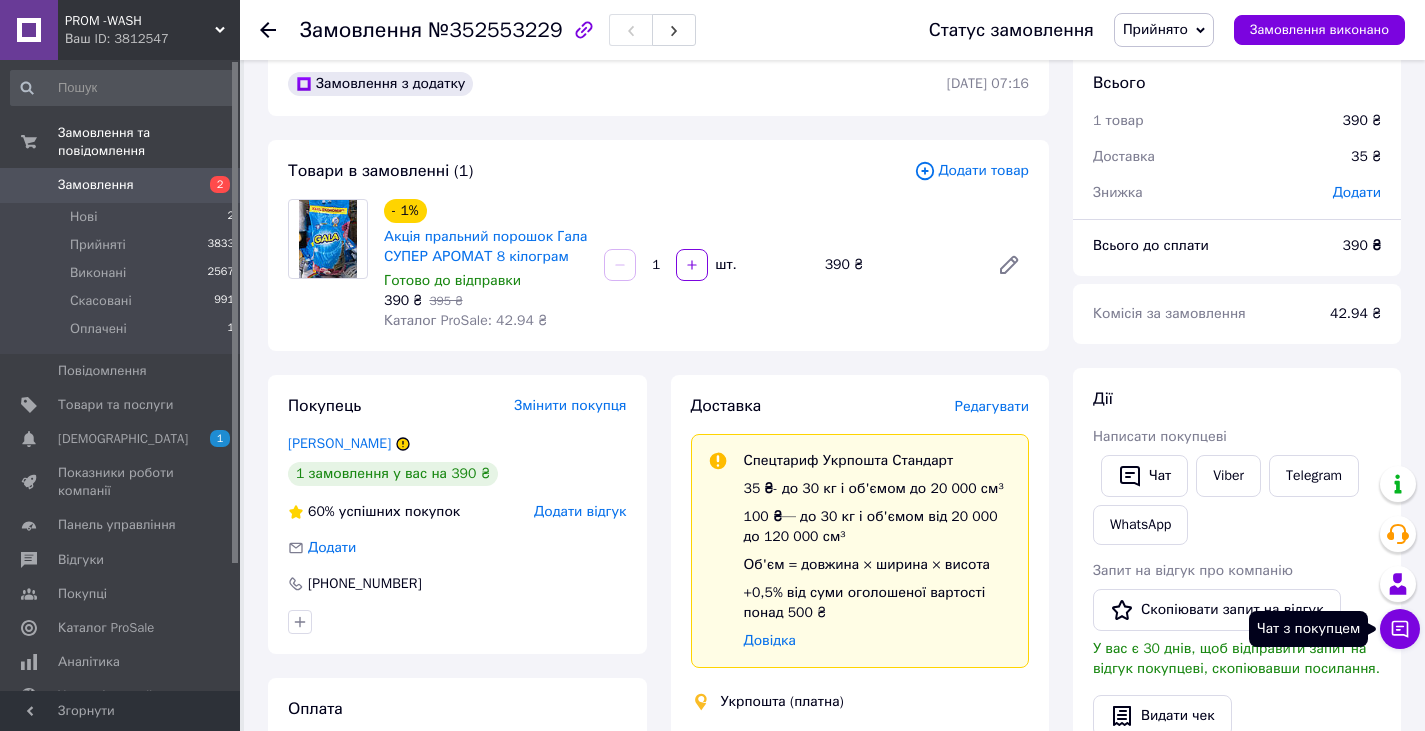 click 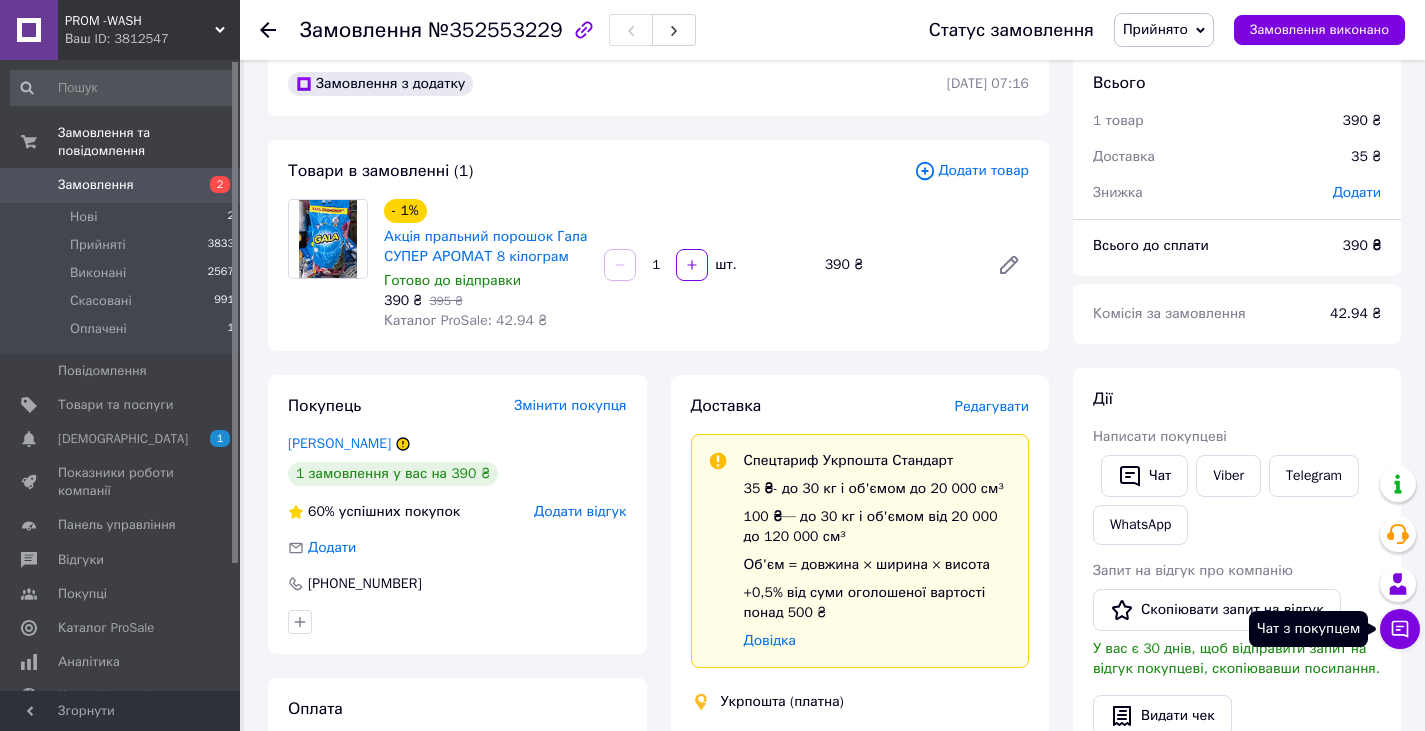 click 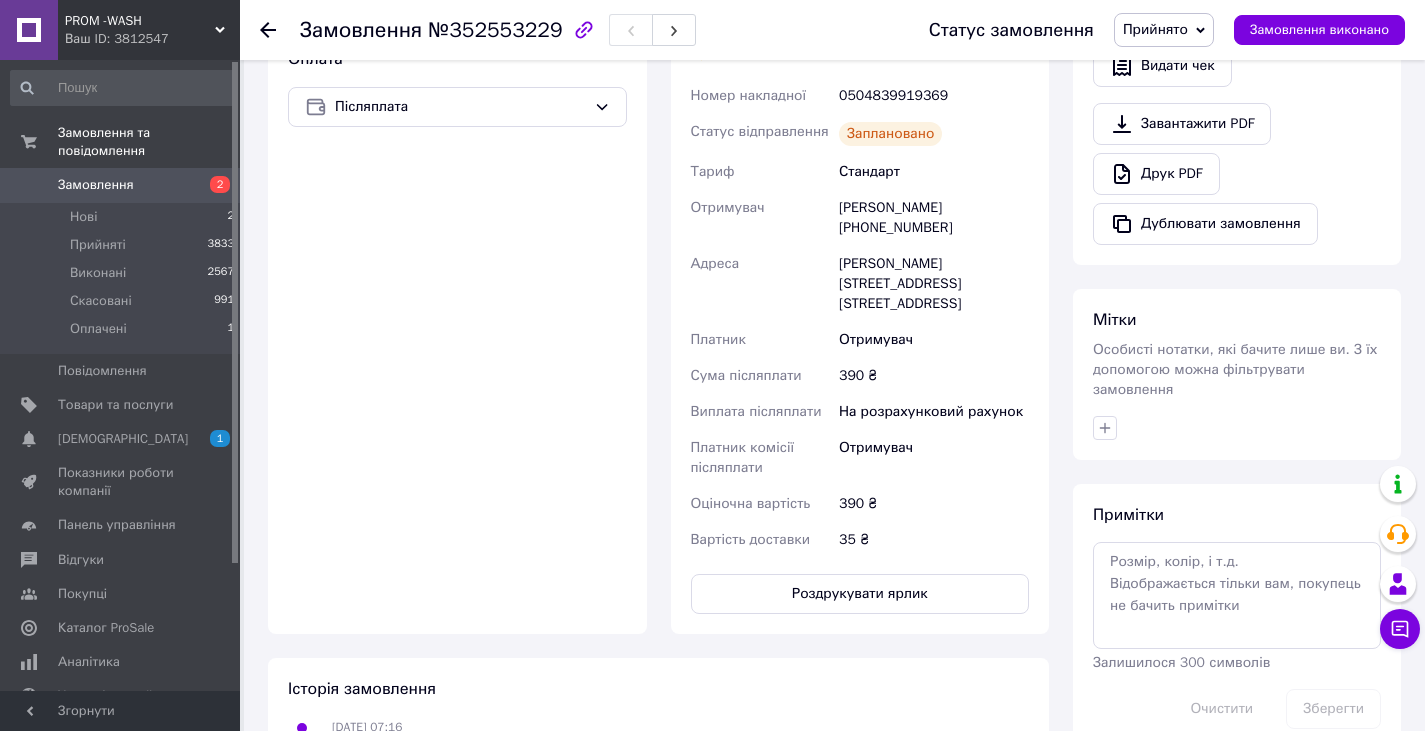 scroll, scrollTop: 700, scrollLeft: 0, axis: vertical 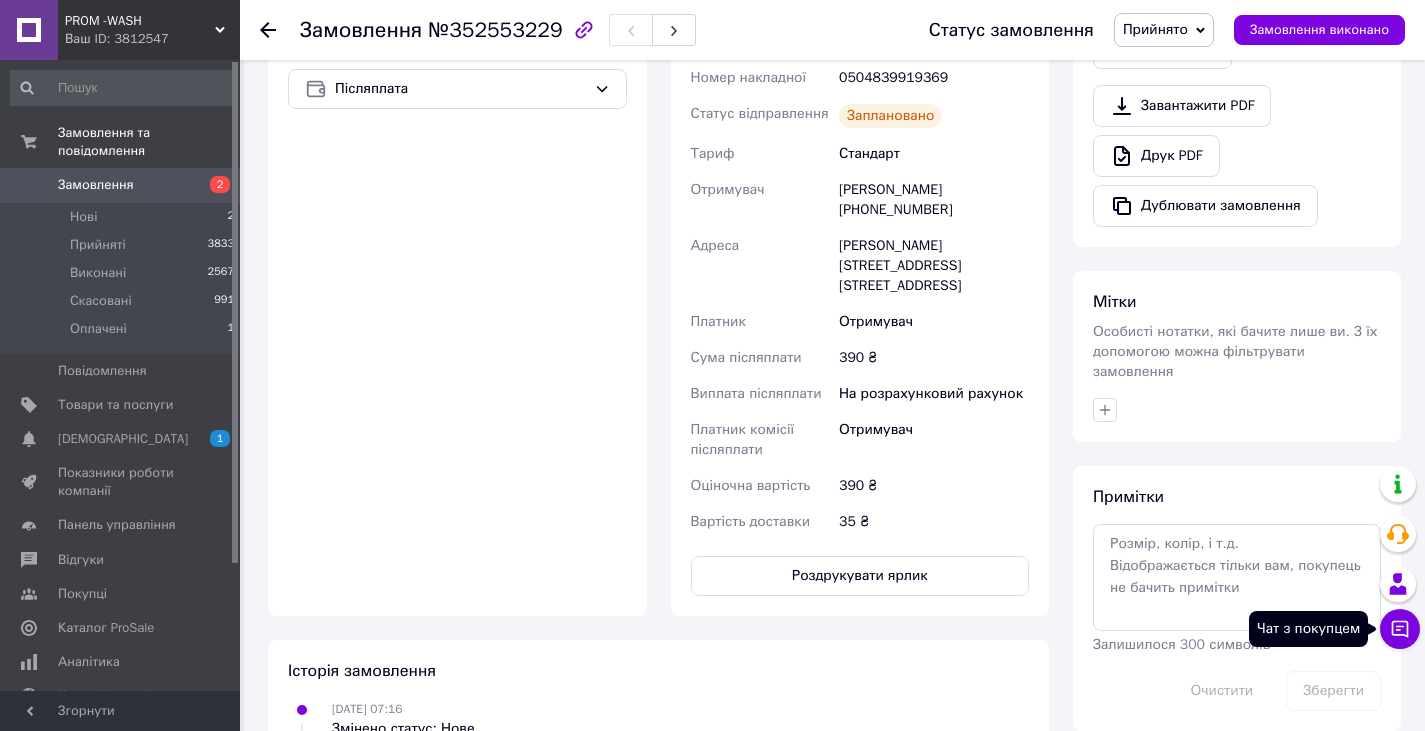 drag, startPoint x: 1401, startPoint y: 623, endPoint x: 1388, endPoint y: 623, distance: 13 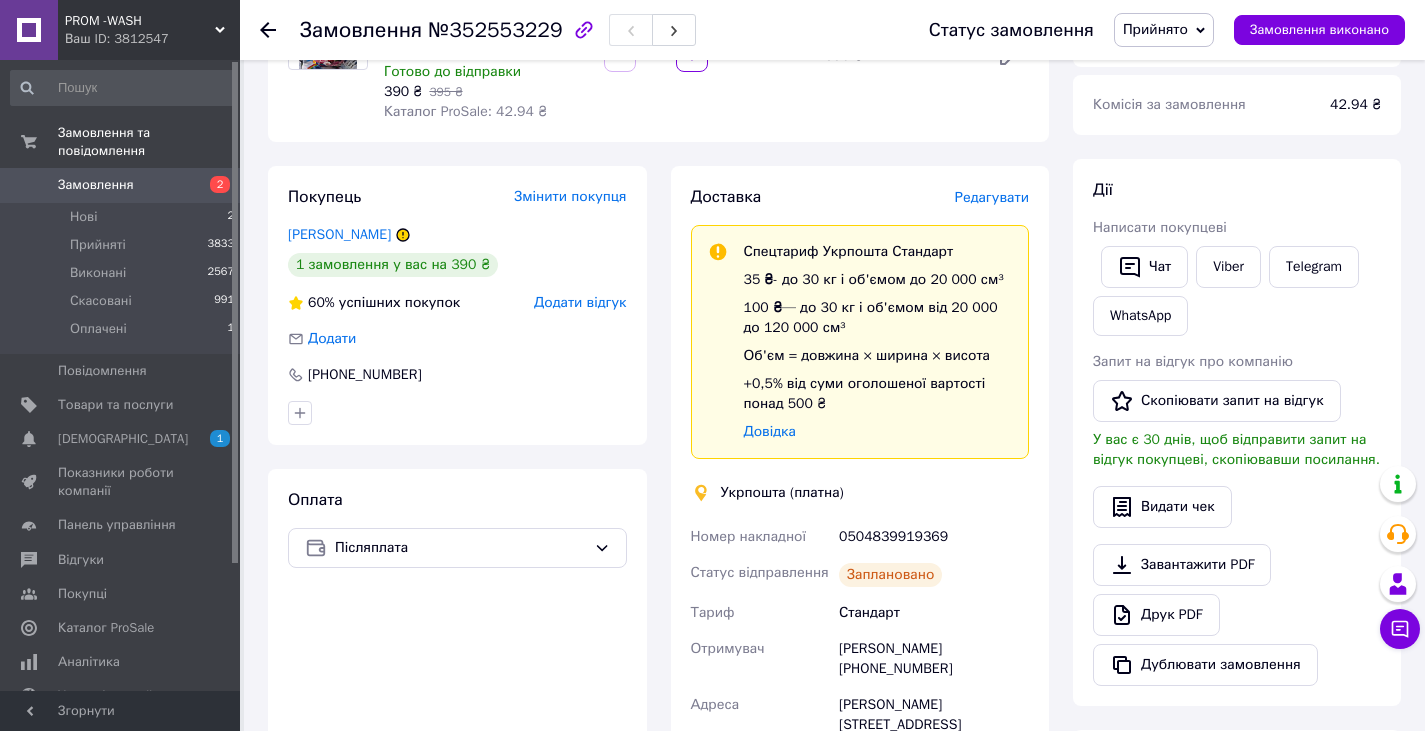 scroll, scrollTop: 0, scrollLeft: 0, axis: both 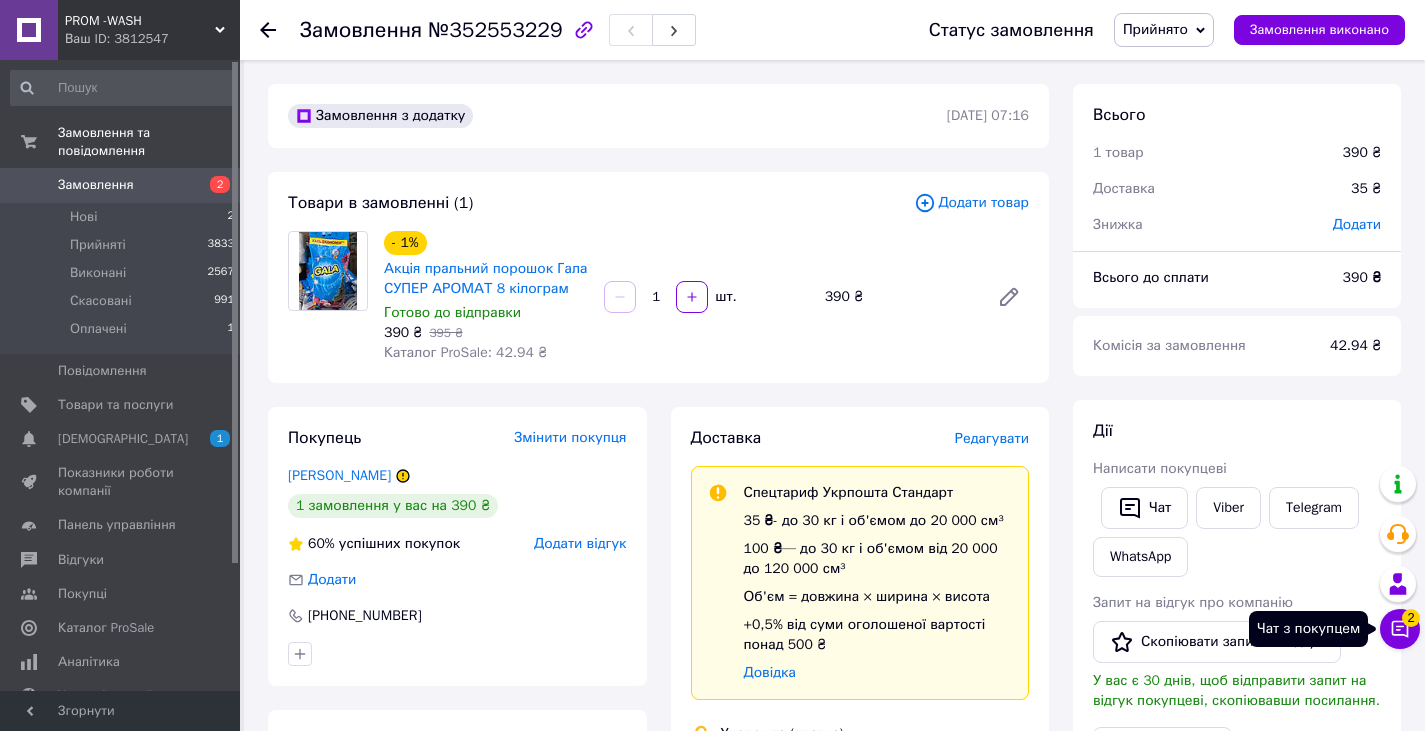 click on "Чат з покупцем 2" at bounding box center [1400, 629] 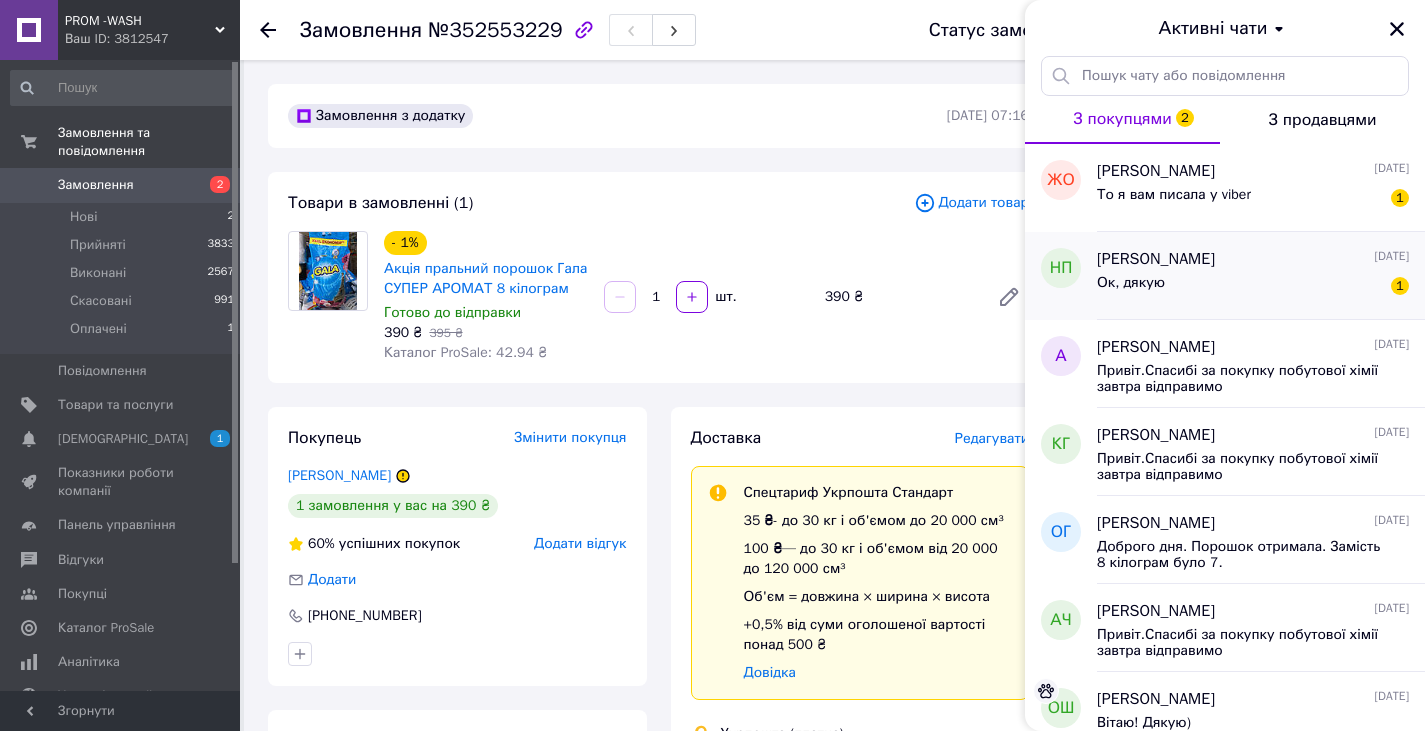 click on "Ок, дякую 1" at bounding box center [1253, 287] 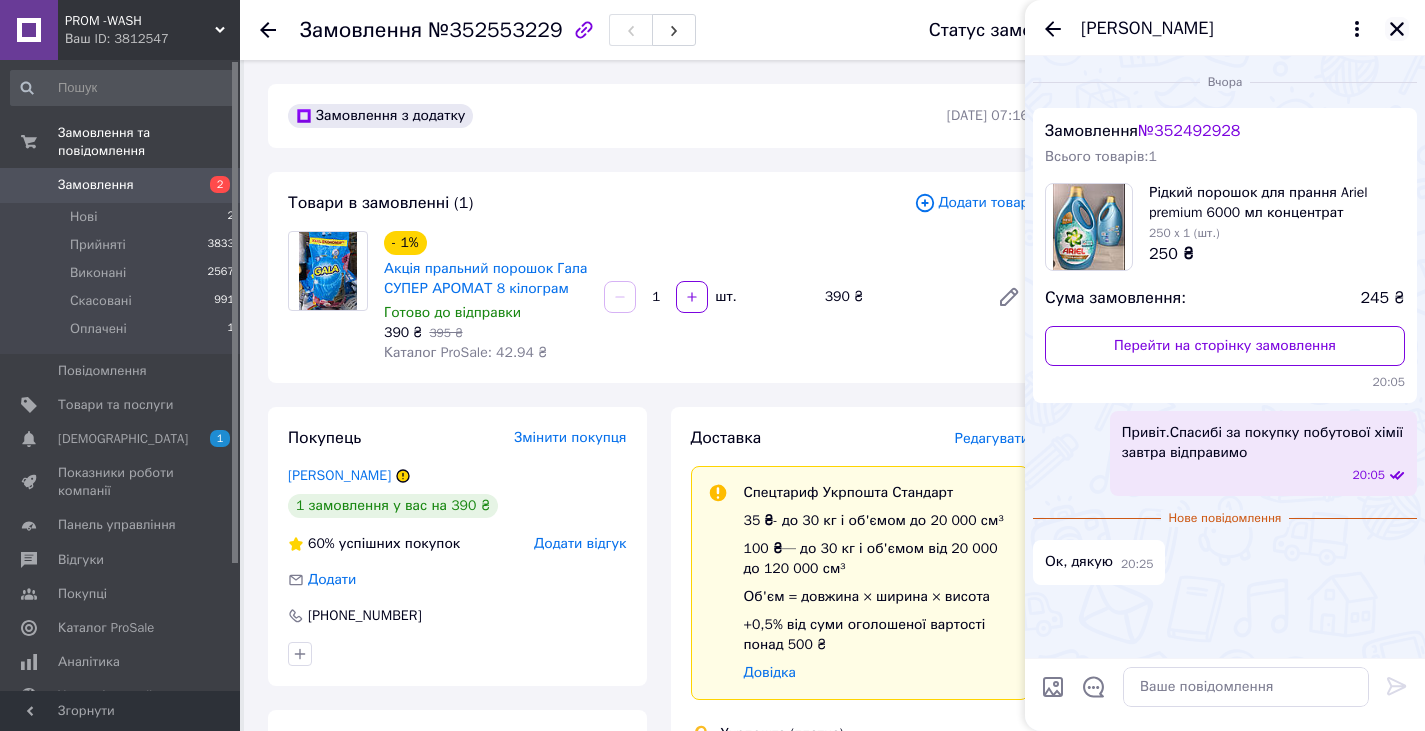 click 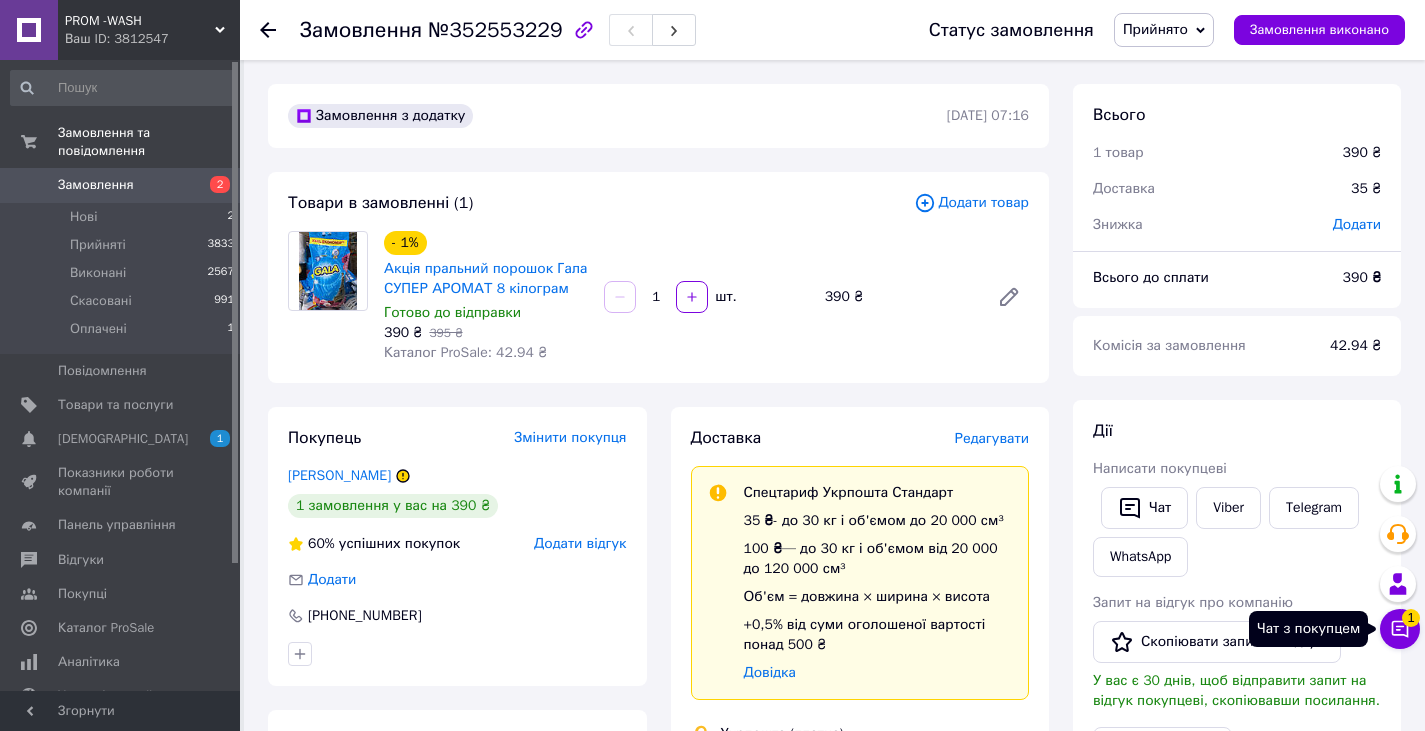 click on "Чат з покупцем 1" at bounding box center (1400, 629) 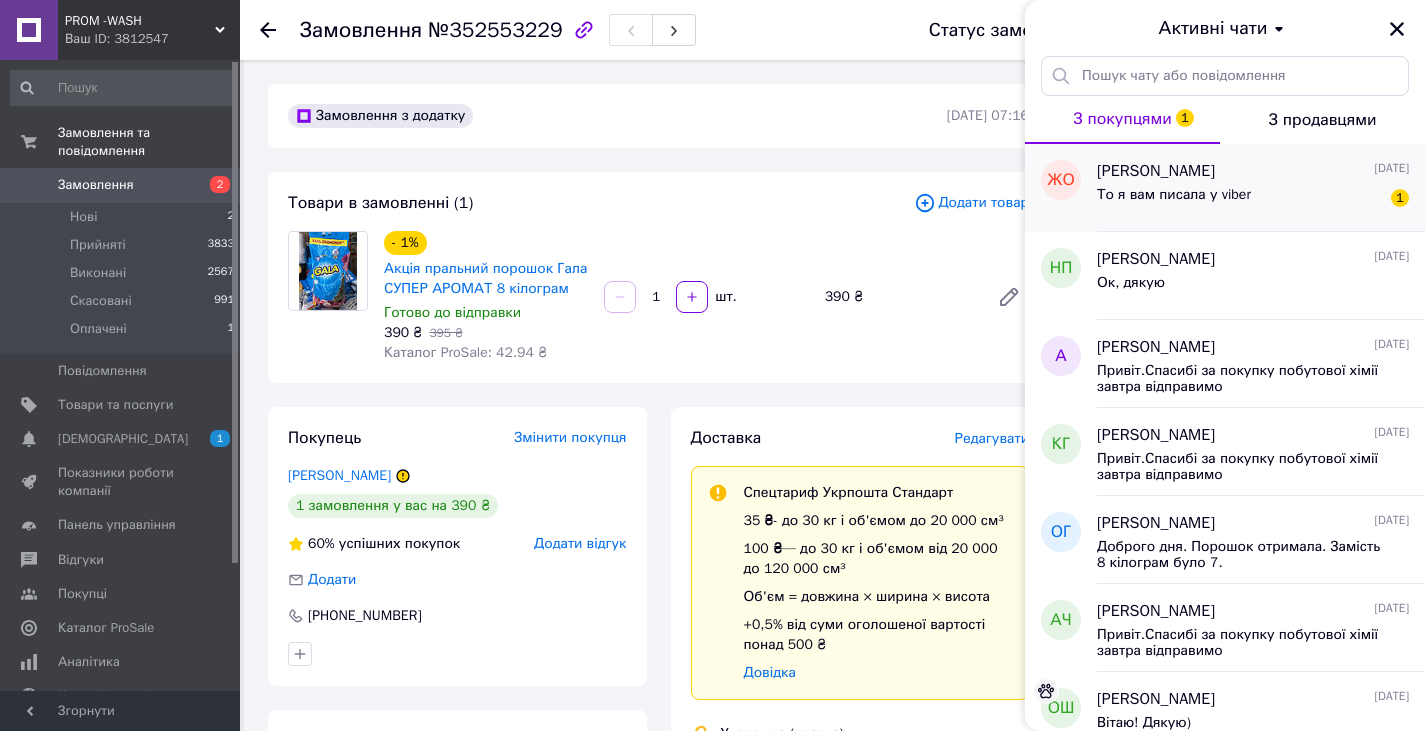 click on "То я вам писала у viber" at bounding box center [1174, 195] 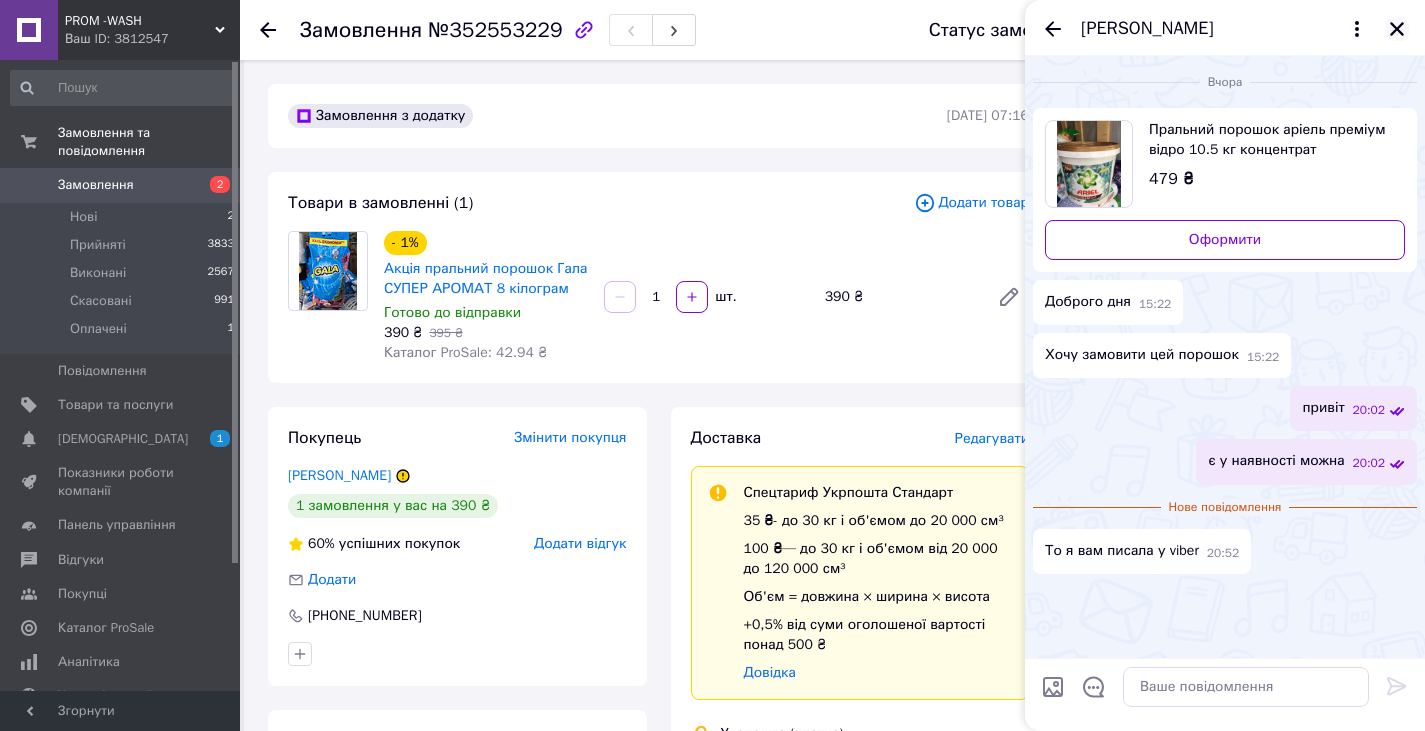 click 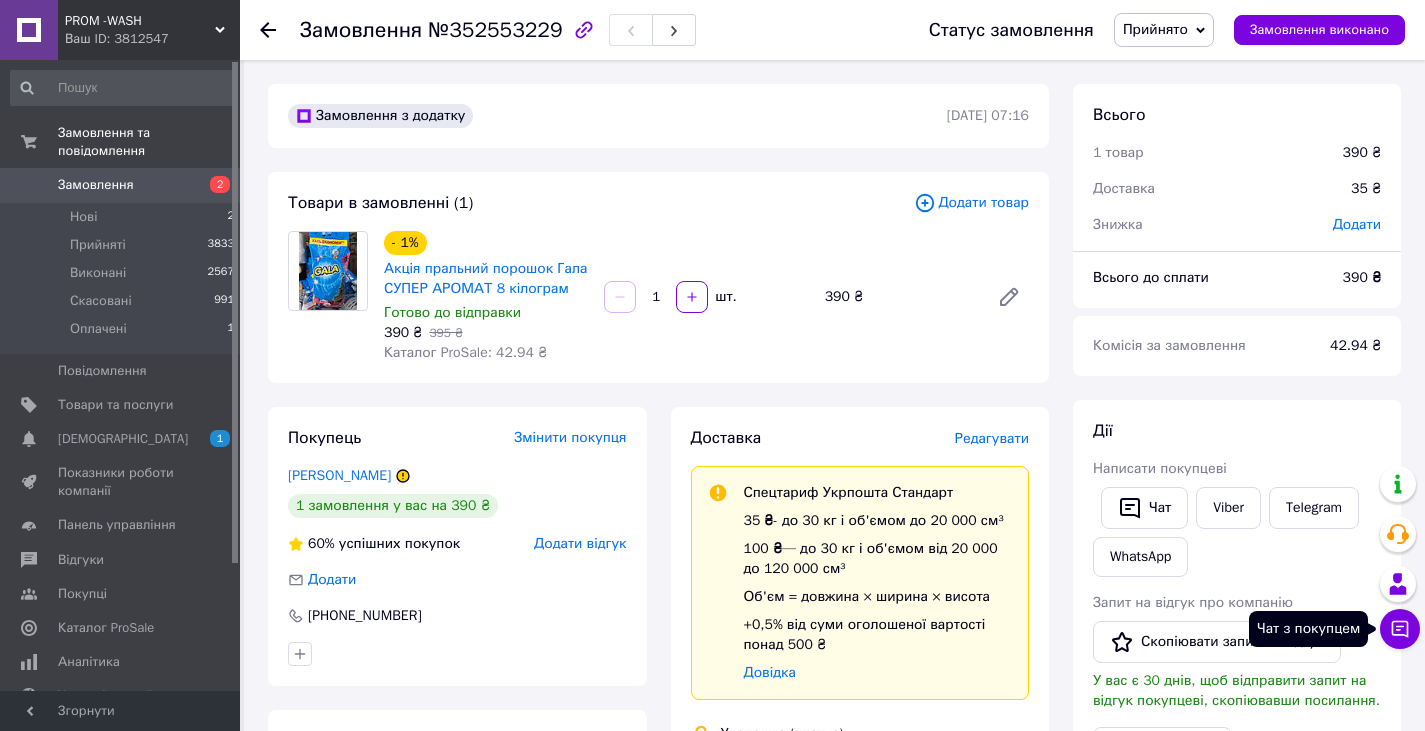 click 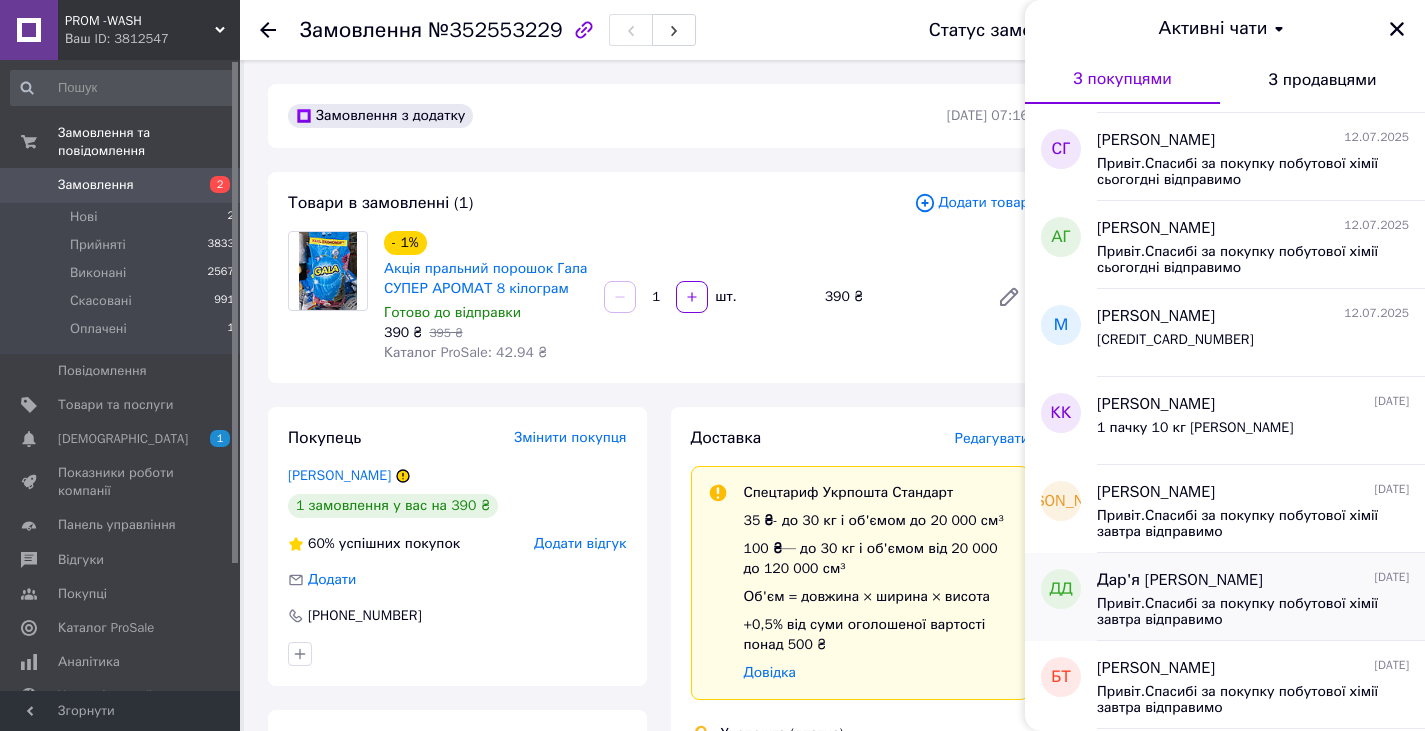 scroll, scrollTop: 2593, scrollLeft: 0, axis: vertical 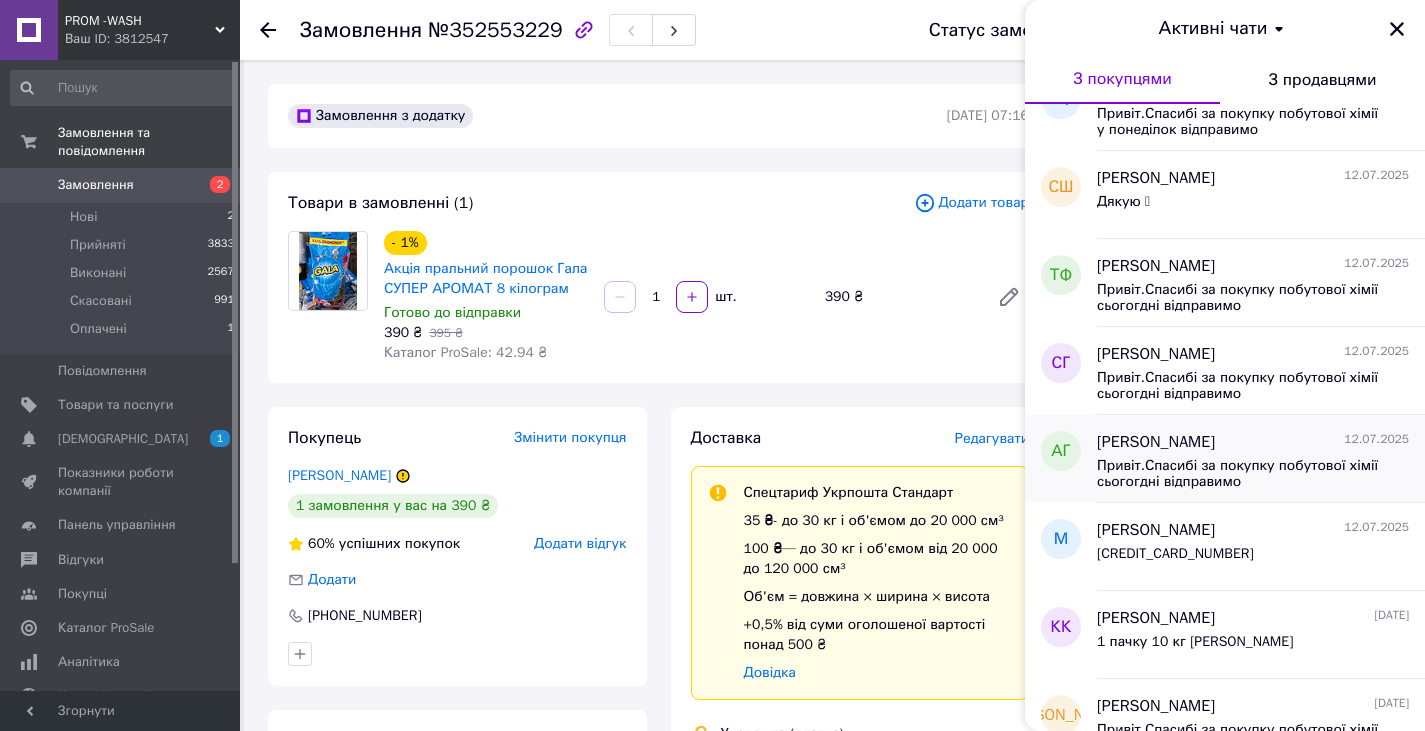 click on "Привіт.Спасибі за покупку побутової хімії сьогогдні відправимо" at bounding box center [1239, 474] 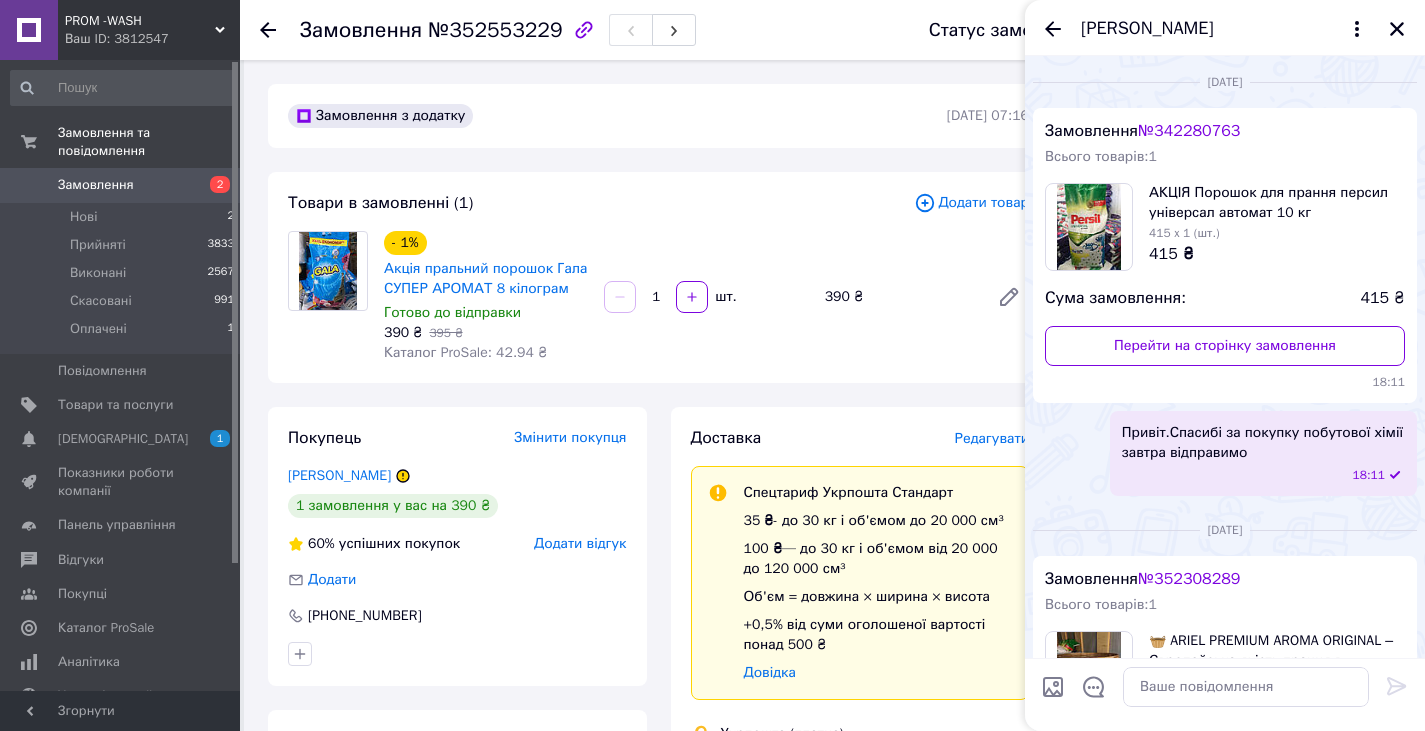 scroll, scrollTop: 690, scrollLeft: 0, axis: vertical 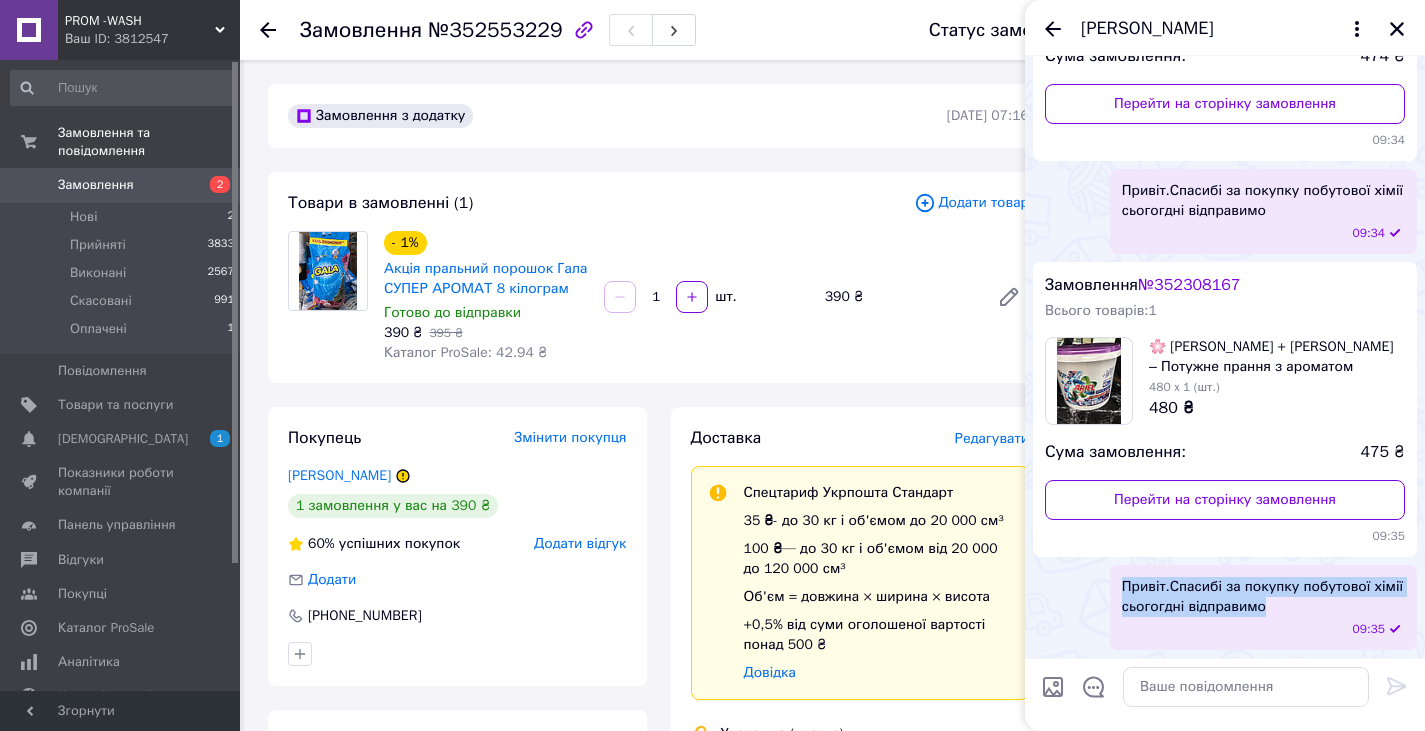 drag, startPoint x: 1140, startPoint y: 589, endPoint x: 1303, endPoint y: 599, distance: 163.30646 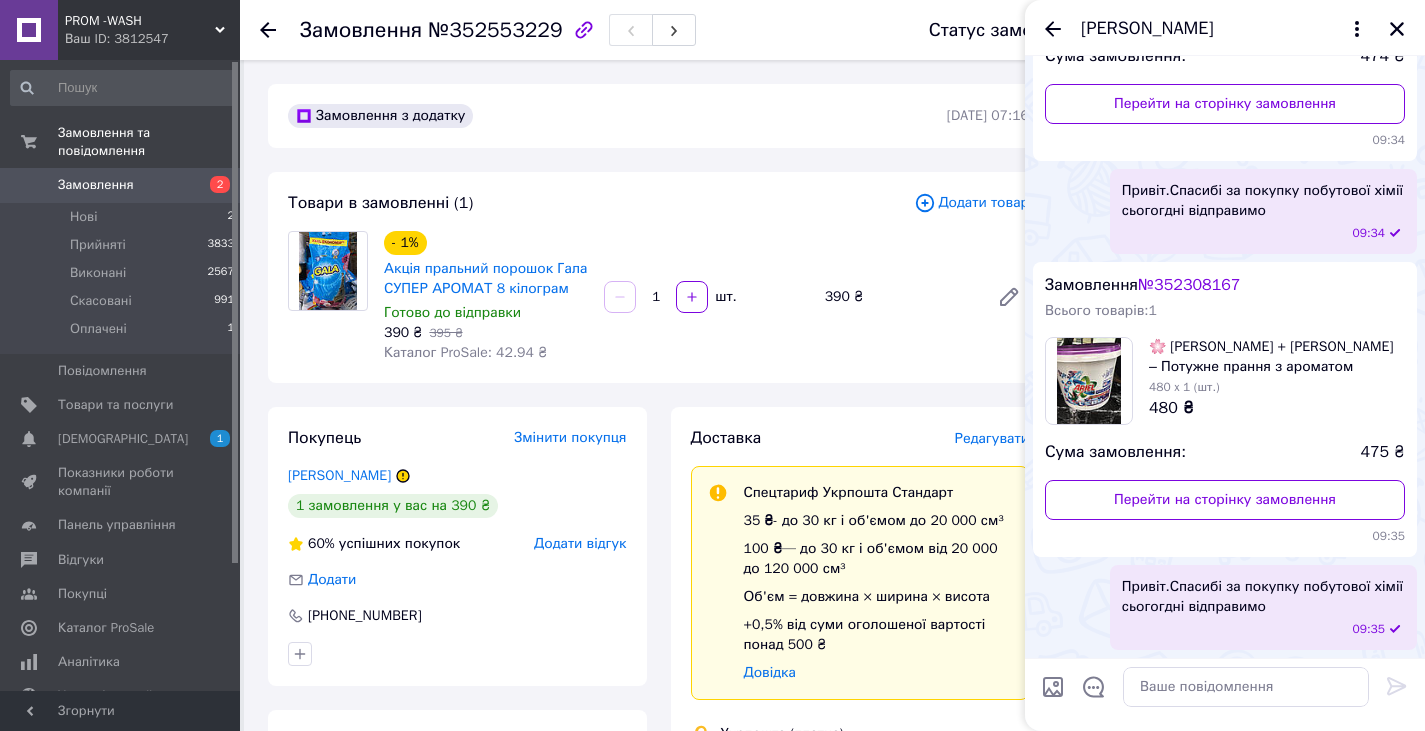 click on "- 1% Акція пральний порошок Гала СУПЕР АРОМАТ 8 кілограм Готово до відправки 390 ₴   395 ₴ Каталог ProSale: 42.94 ₴  1   шт. 390 ₴" at bounding box center [706, 297] 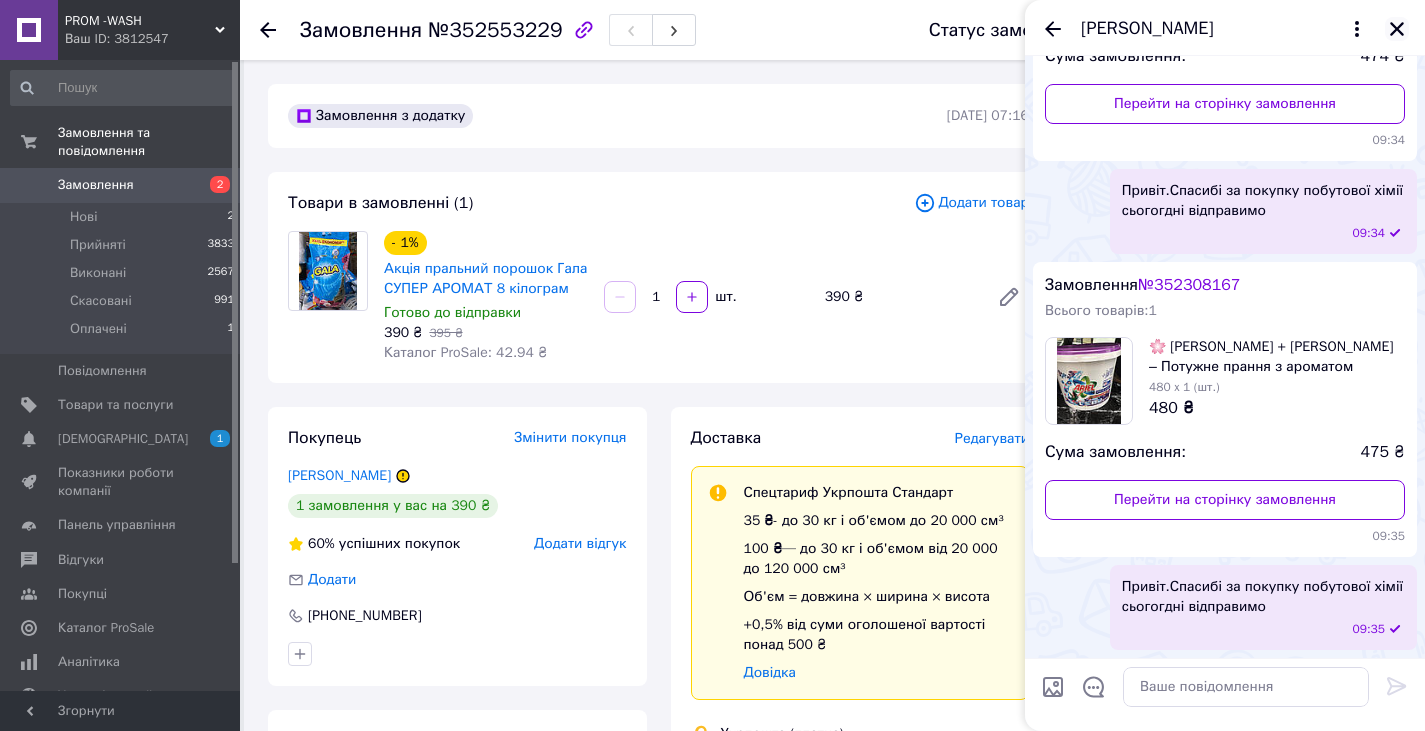 click 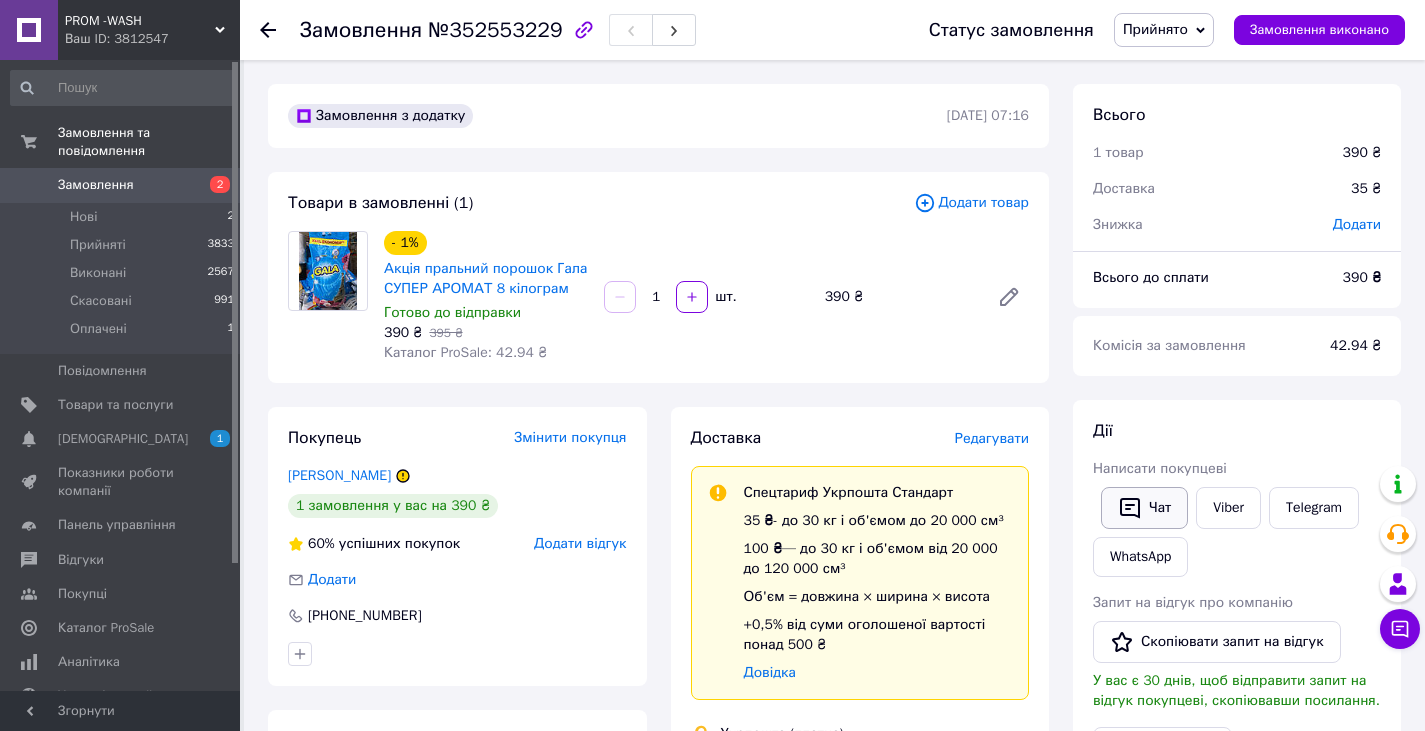 click on "Чат" at bounding box center [1144, 508] 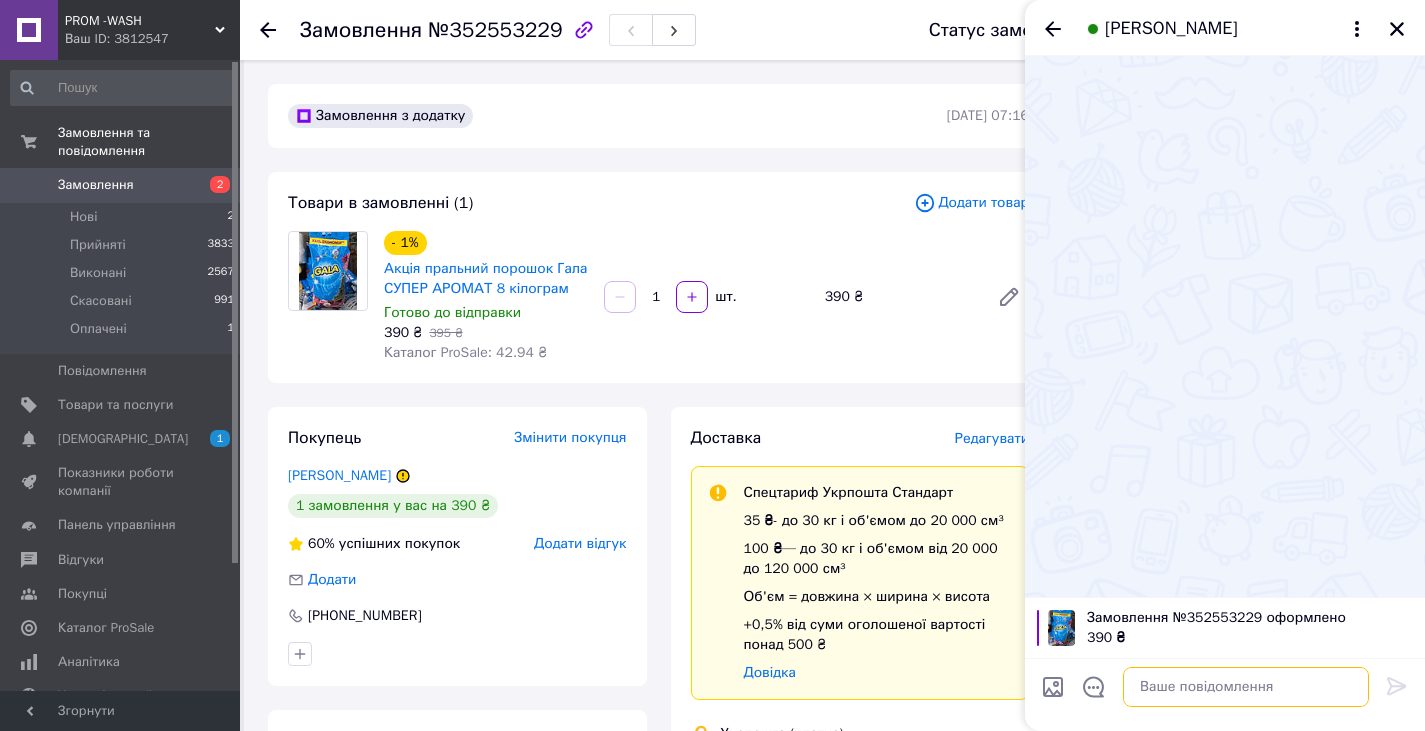 paste on "Привіт.Спасибі за покупку побутової хімії сьогогдні відправимо" 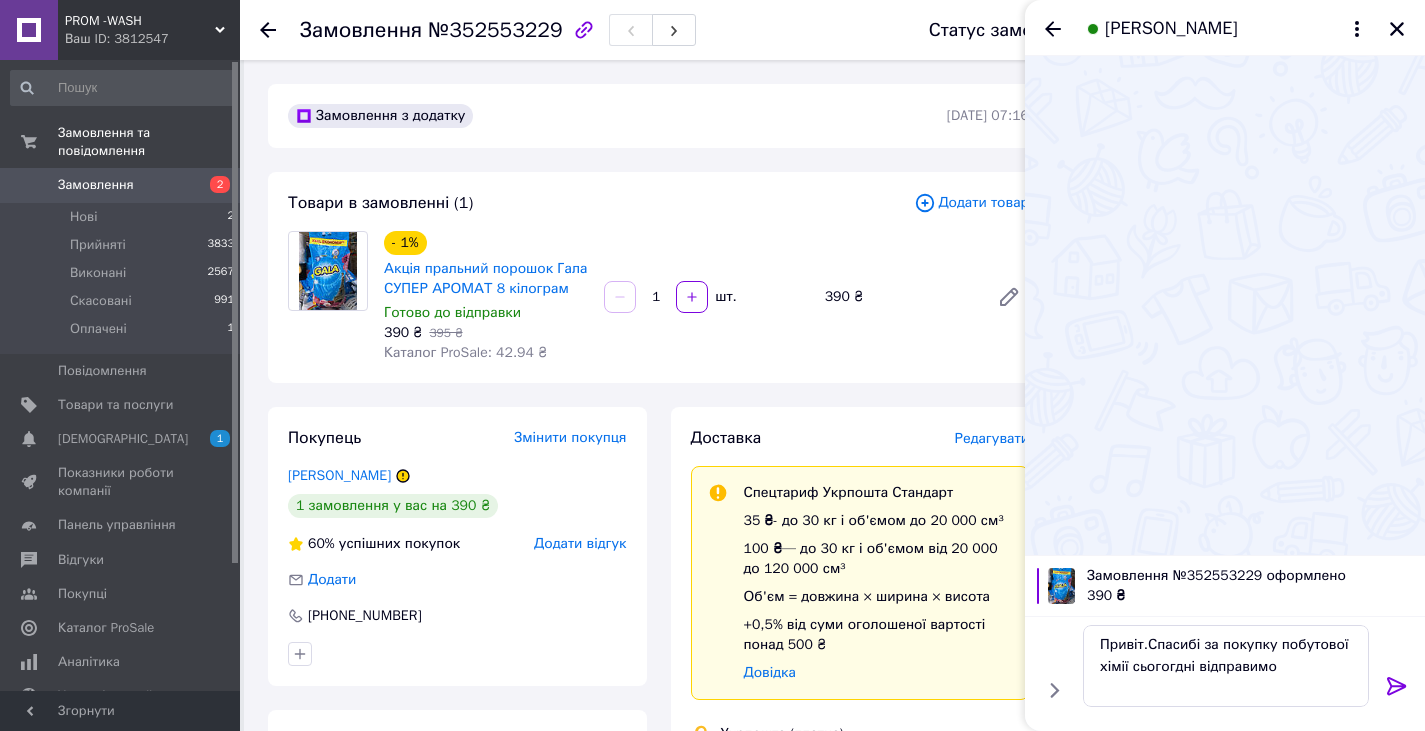 click 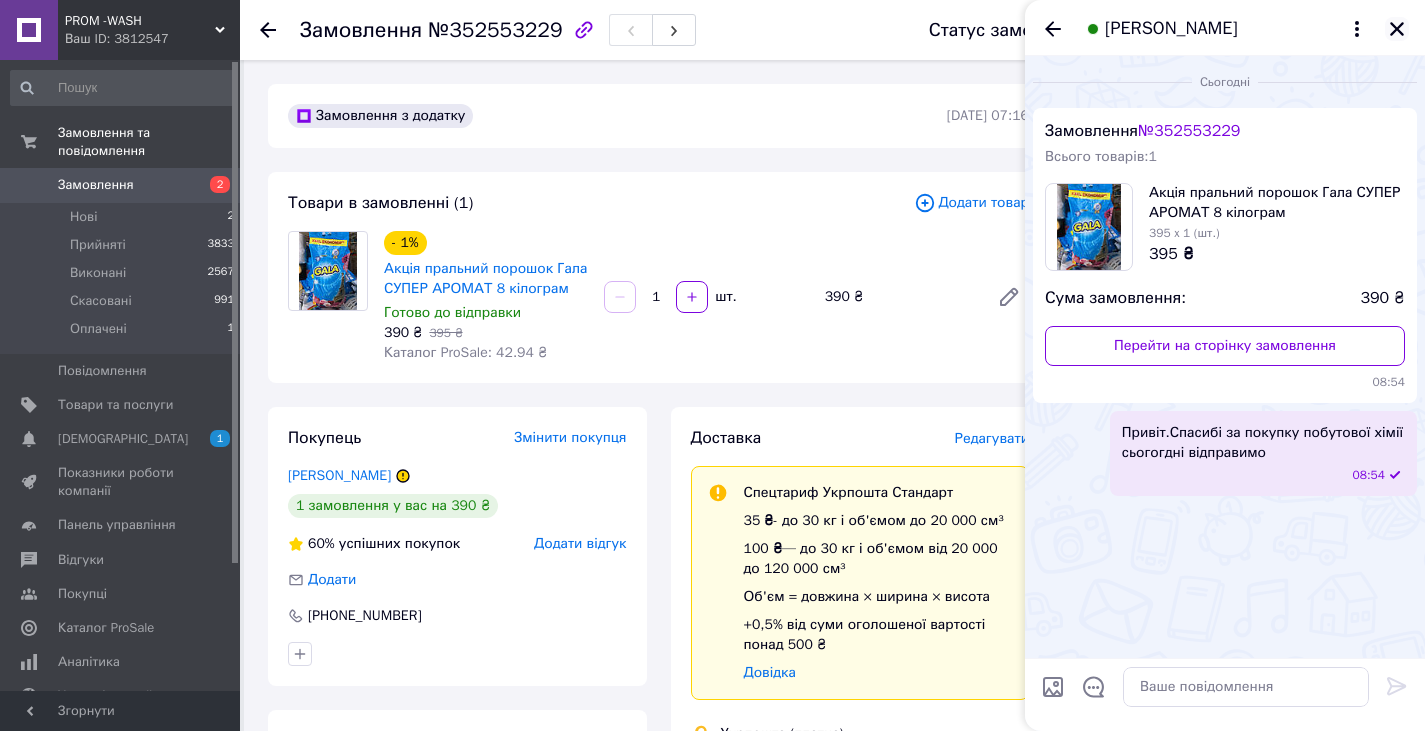 click 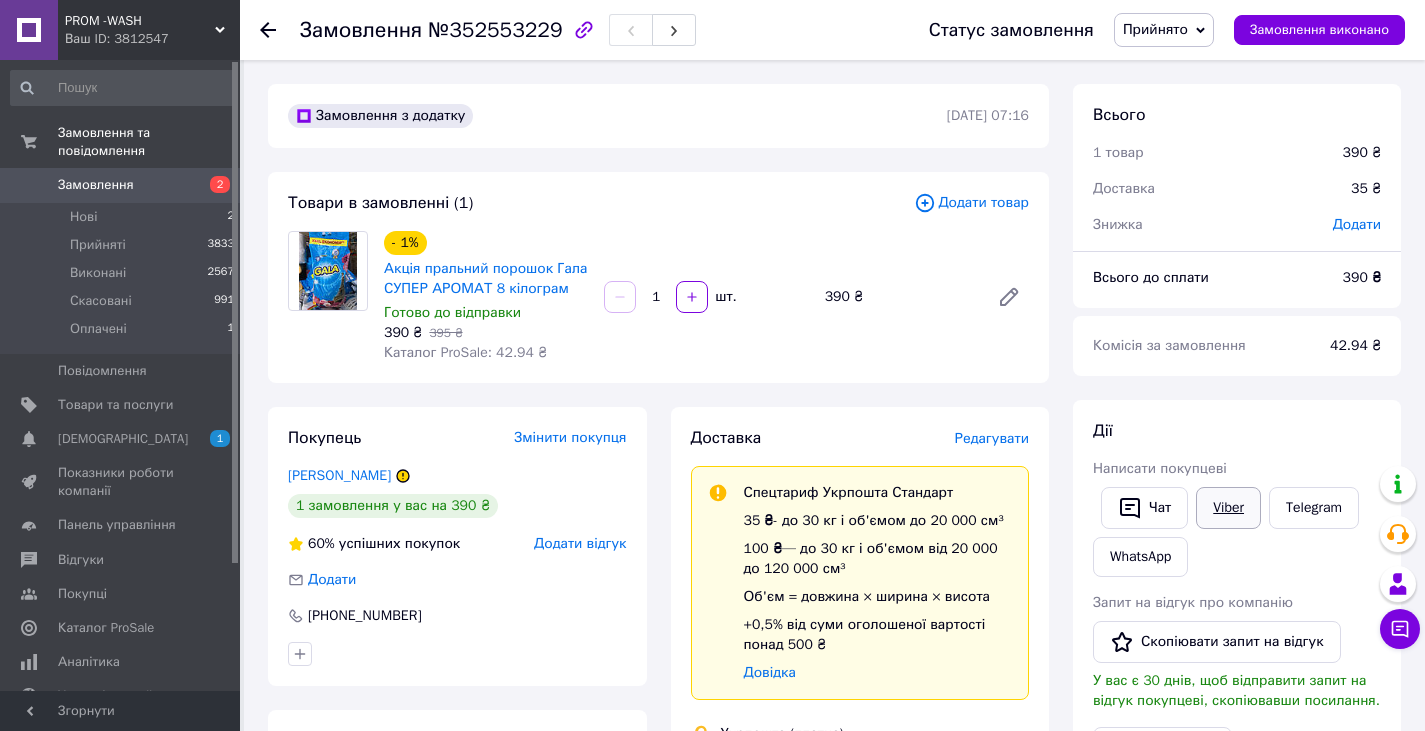 click on "Viber" at bounding box center (1228, 508) 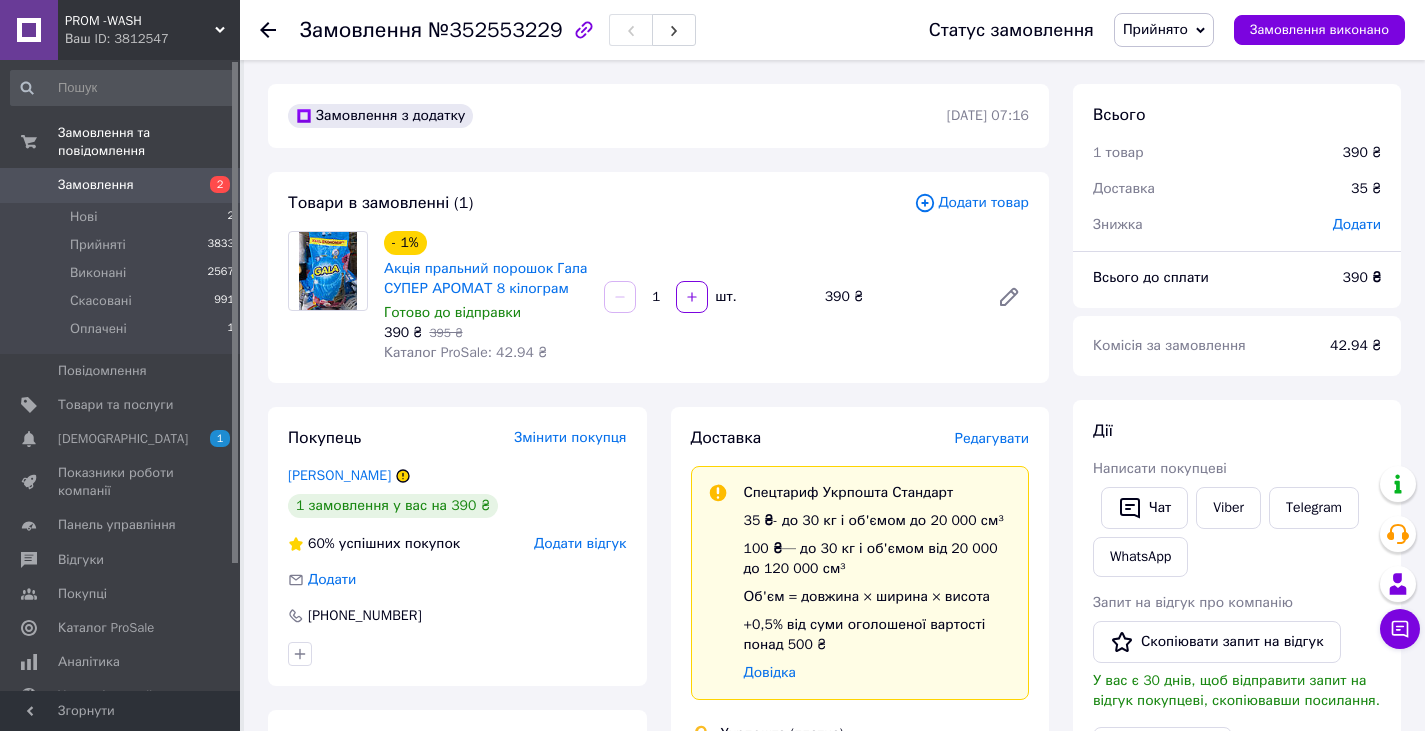 click on "Покупець Змінити покупця Заплавская Виктория 1 замовлення у вас на 390 ₴ 60%   успішних покупок Додати відгук Додати +380993711905 Оплата Післяплата" at bounding box center [457, 861] 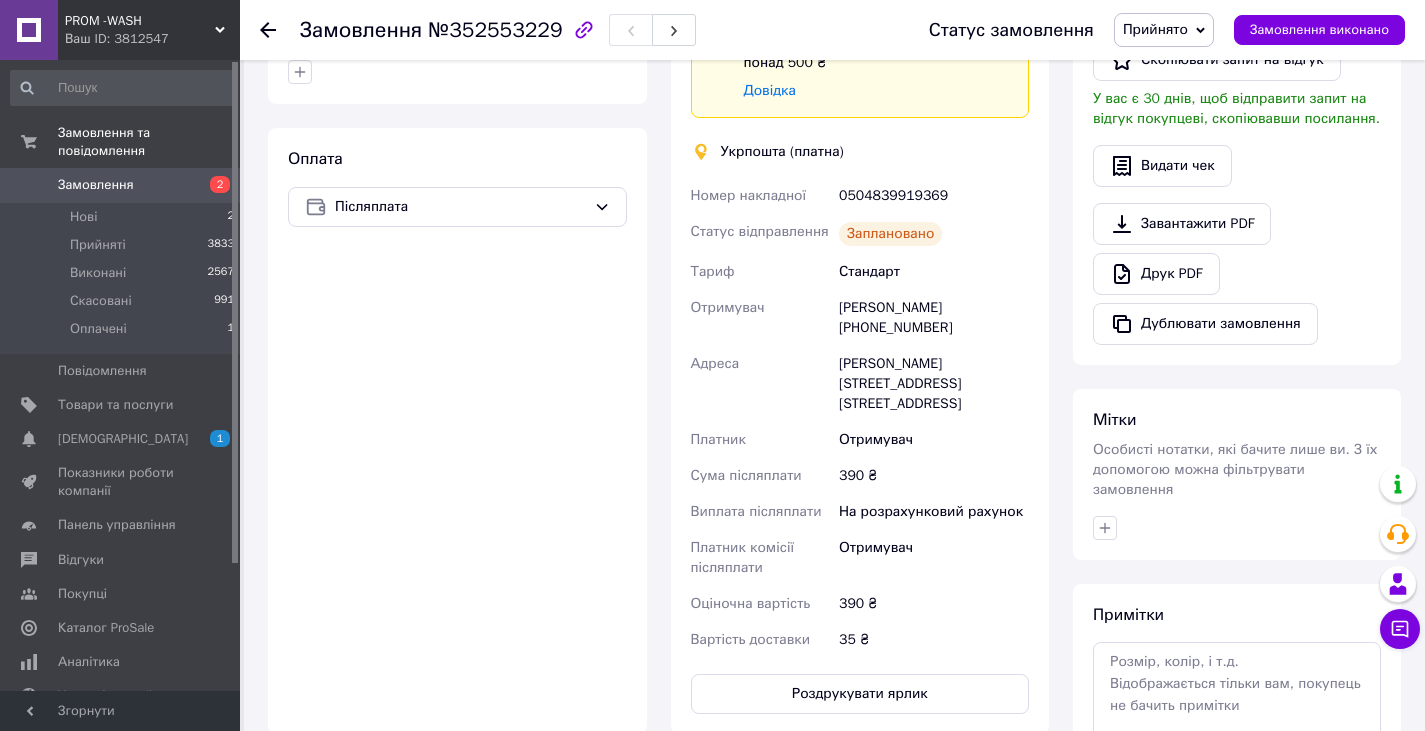 scroll, scrollTop: 896, scrollLeft: 0, axis: vertical 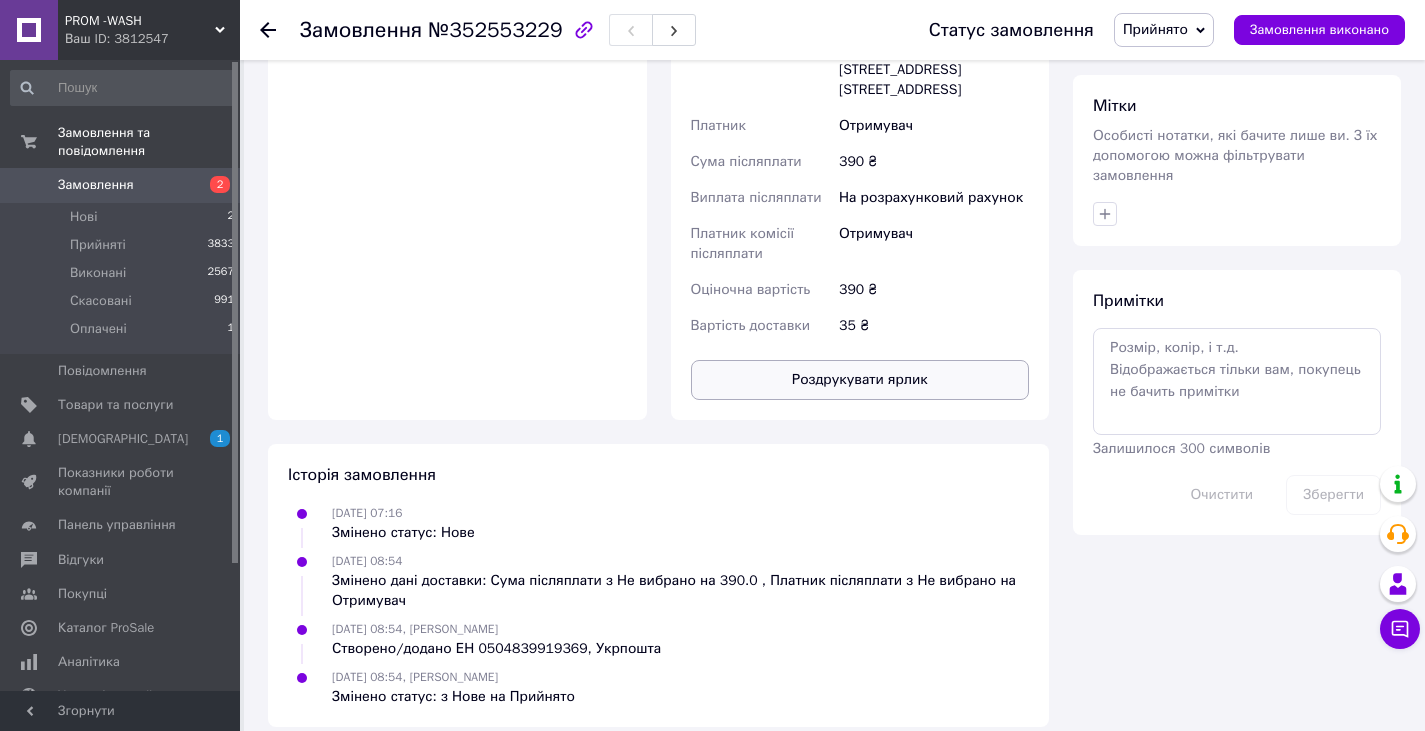 click on "Роздрукувати ярлик" at bounding box center [860, 380] 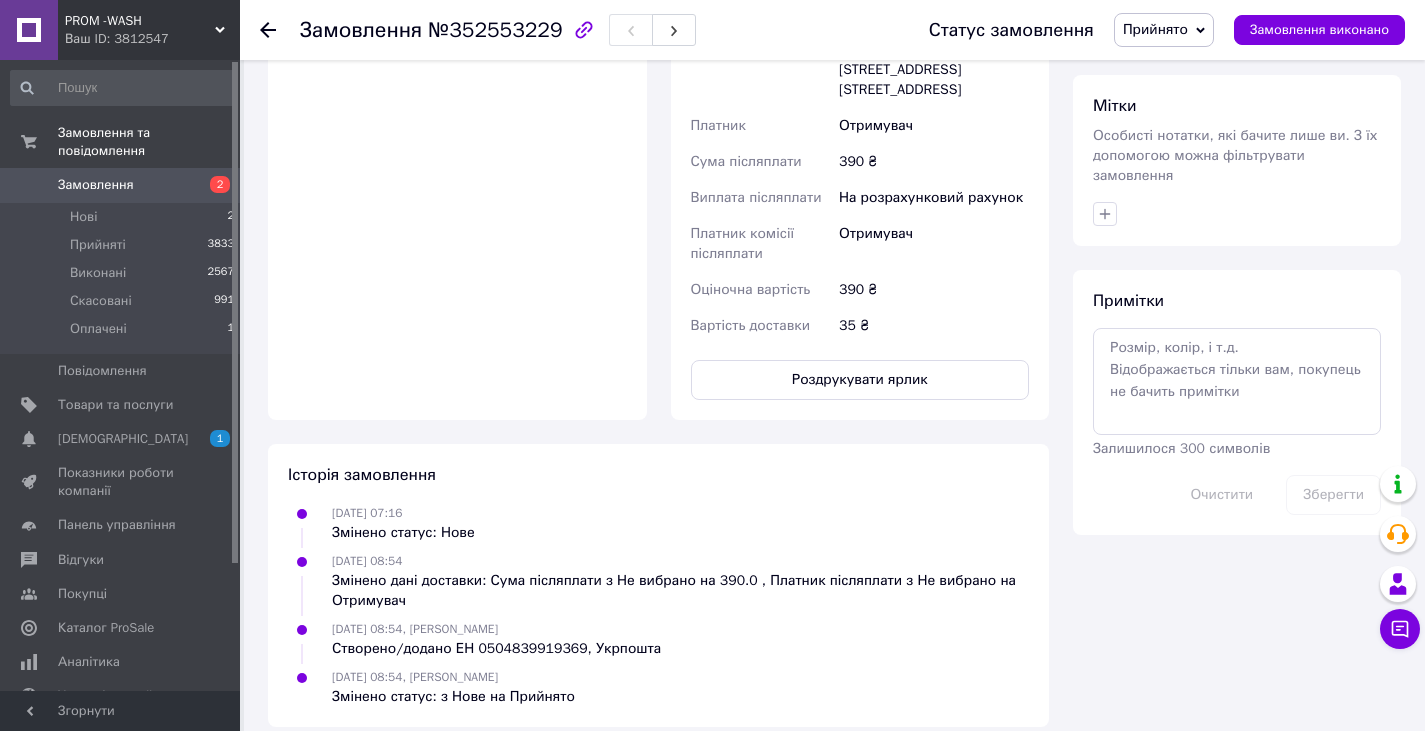 click 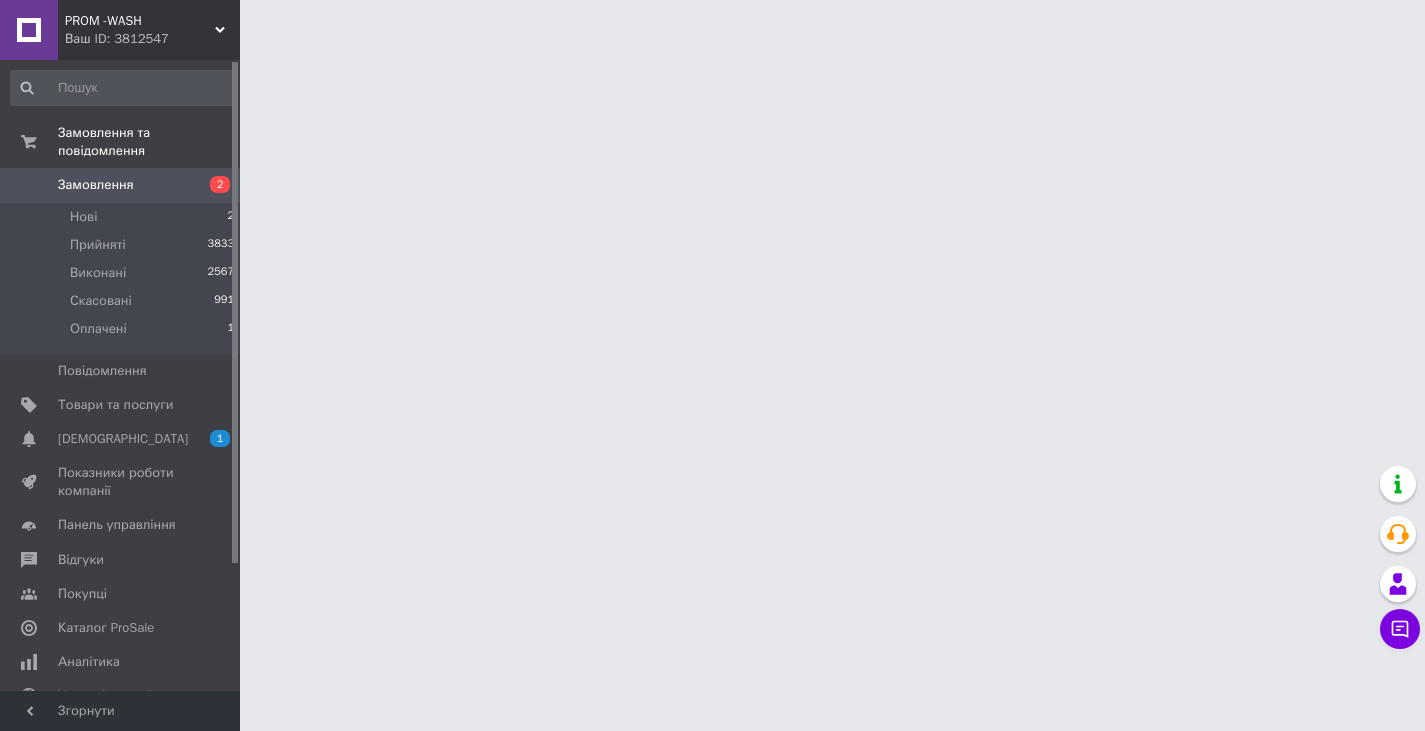 scroll, scrollTop: 0, scrollLeft: 0, axis: both 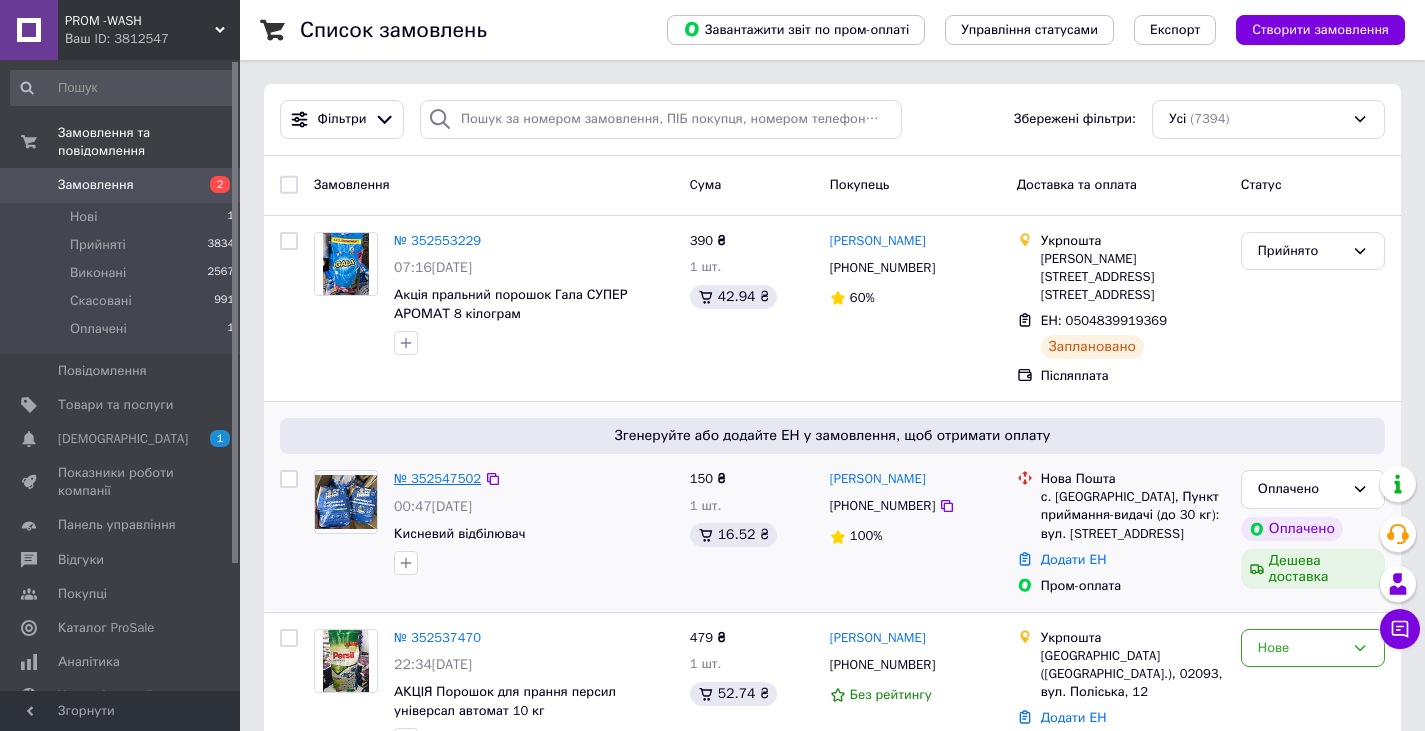 click on "№ 352547502" at bounding box center (437, 478) 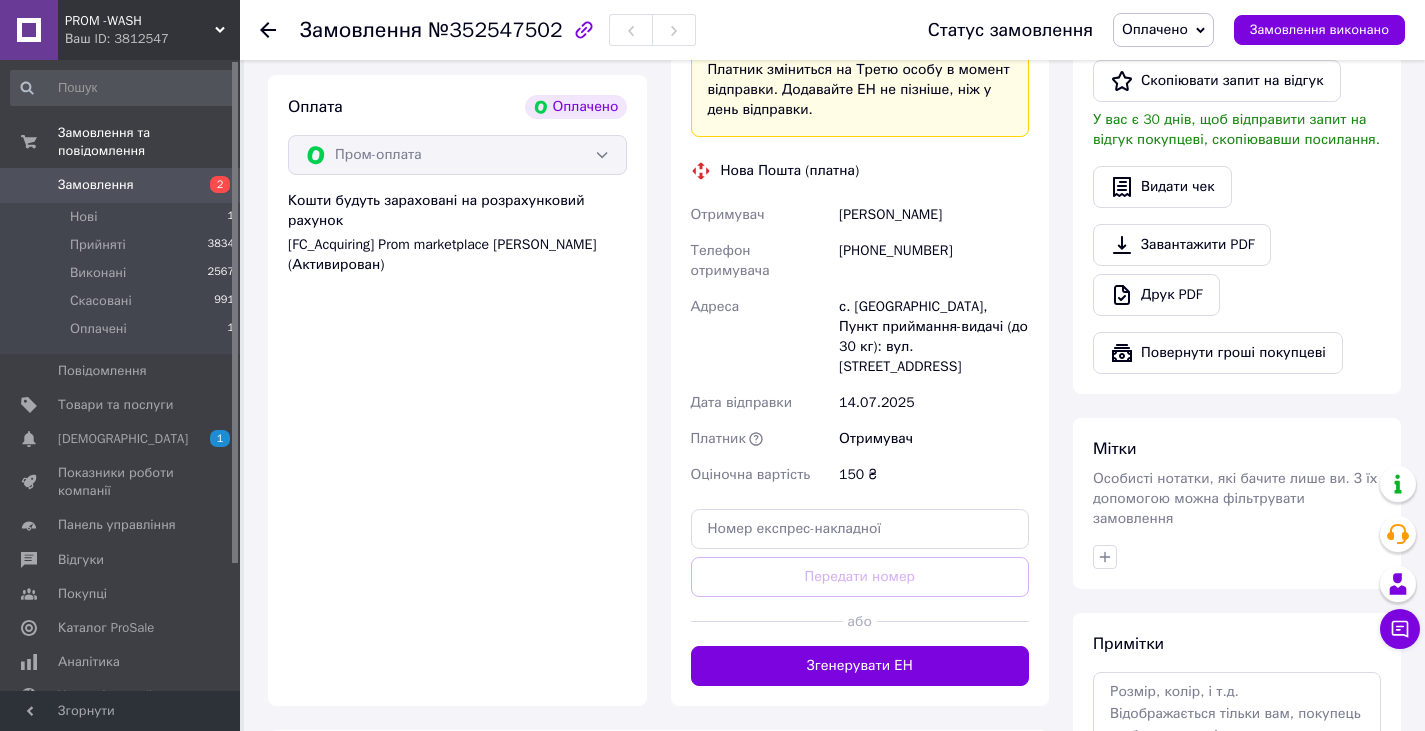 scroll, scrollTop: 835, scrollLeft: 0, axis: vertical 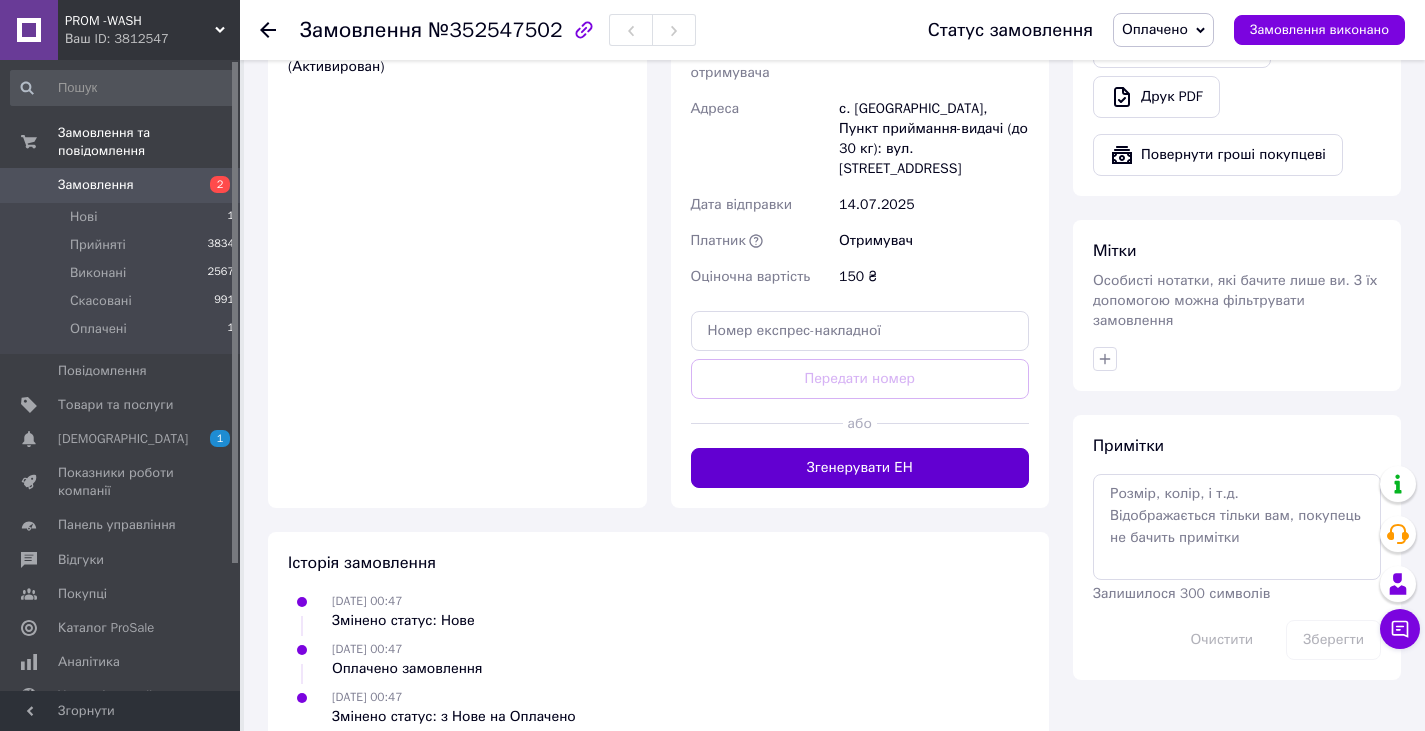 click on "Згенерувати ЕН" at bounding box center (860, 468) 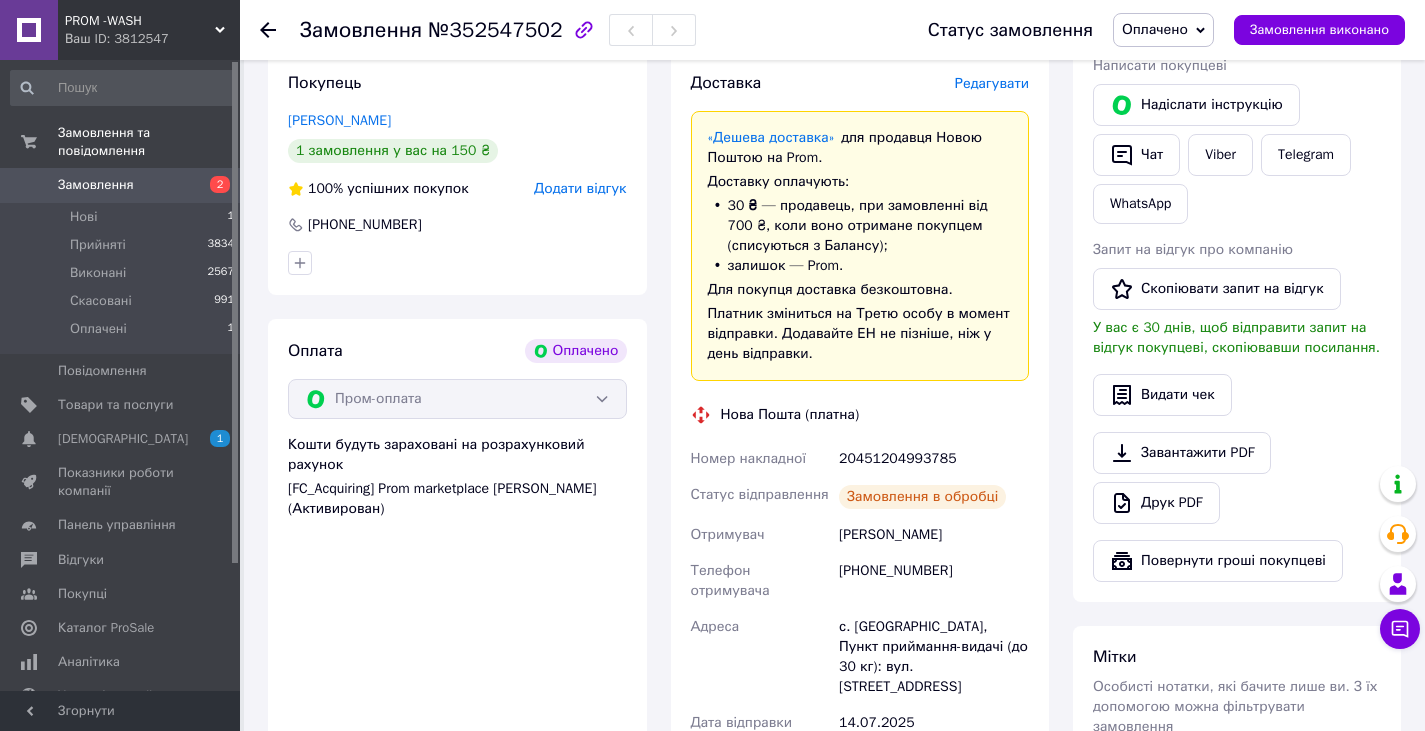 scroll, scrollTop: 400, scrollLeft: 0, axis: vertical 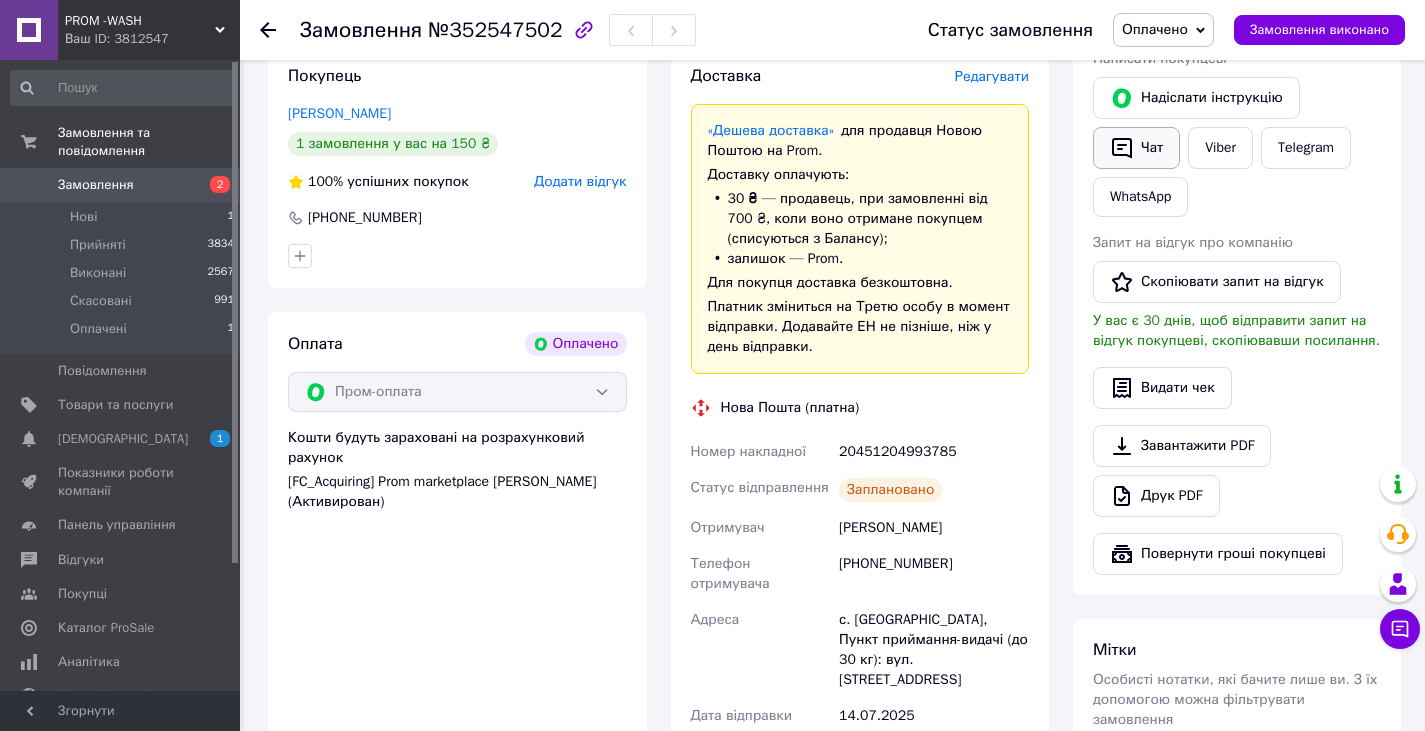 click on "Чат" at bounding box center [1136, 148] 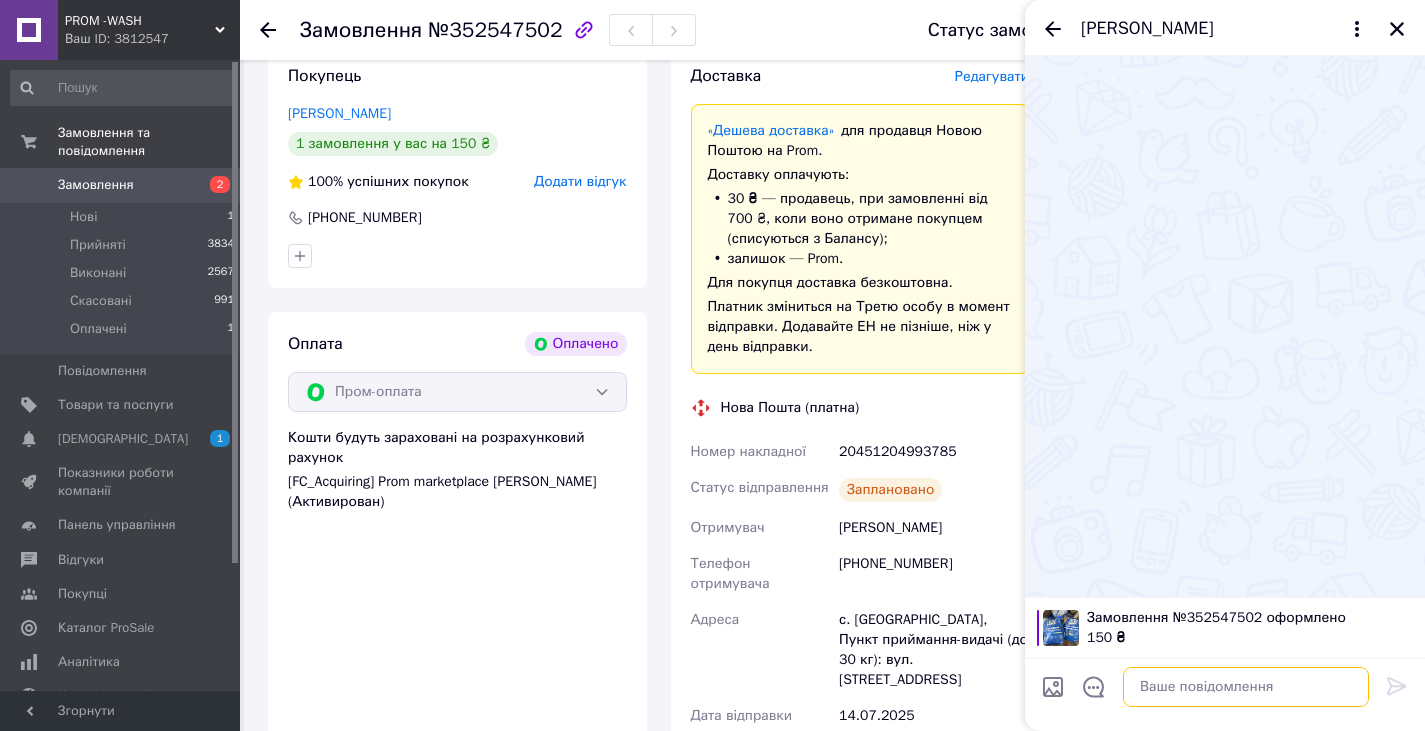 paste on "Привіт.Спасибі за покупку побутової хімії сьогогдні відправимо" 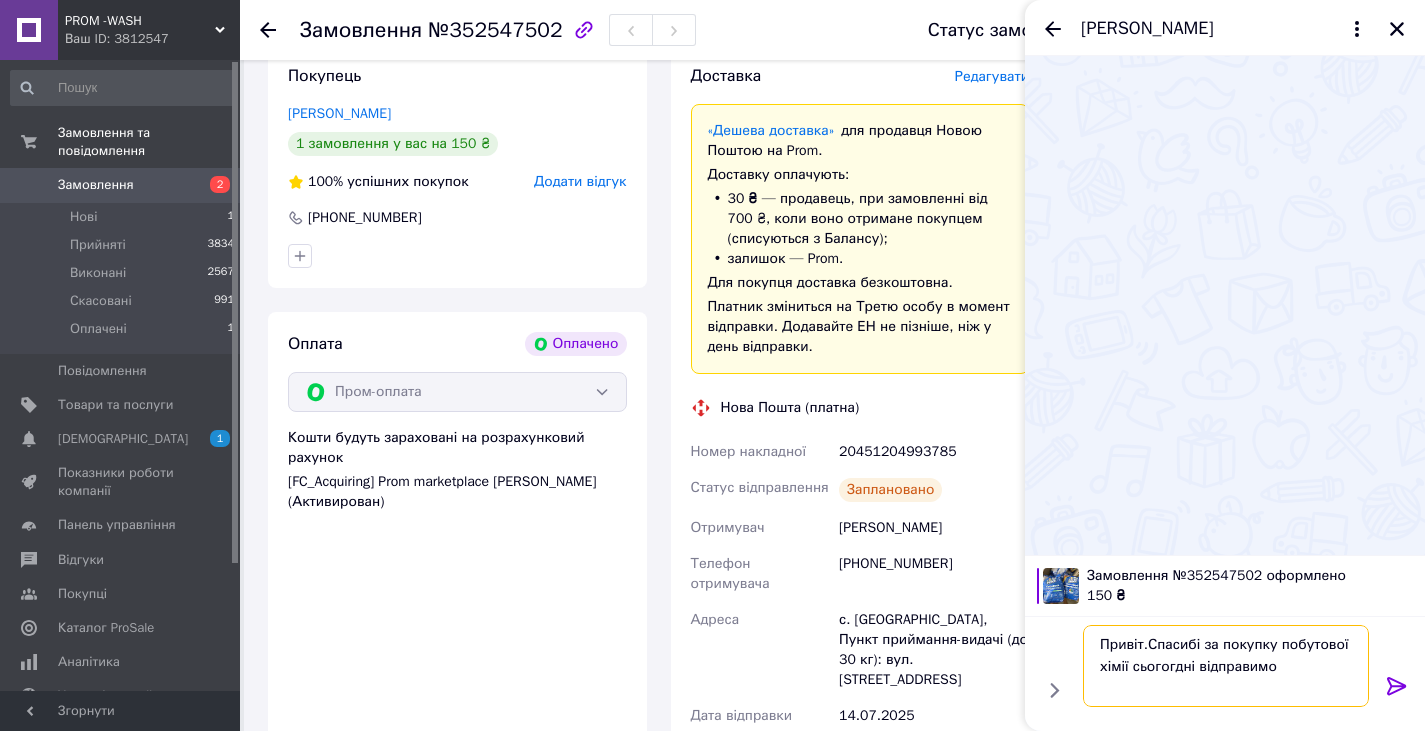 type on "Привіт.Спасибі за покупку побутової хімії сьогогдні відправимо" 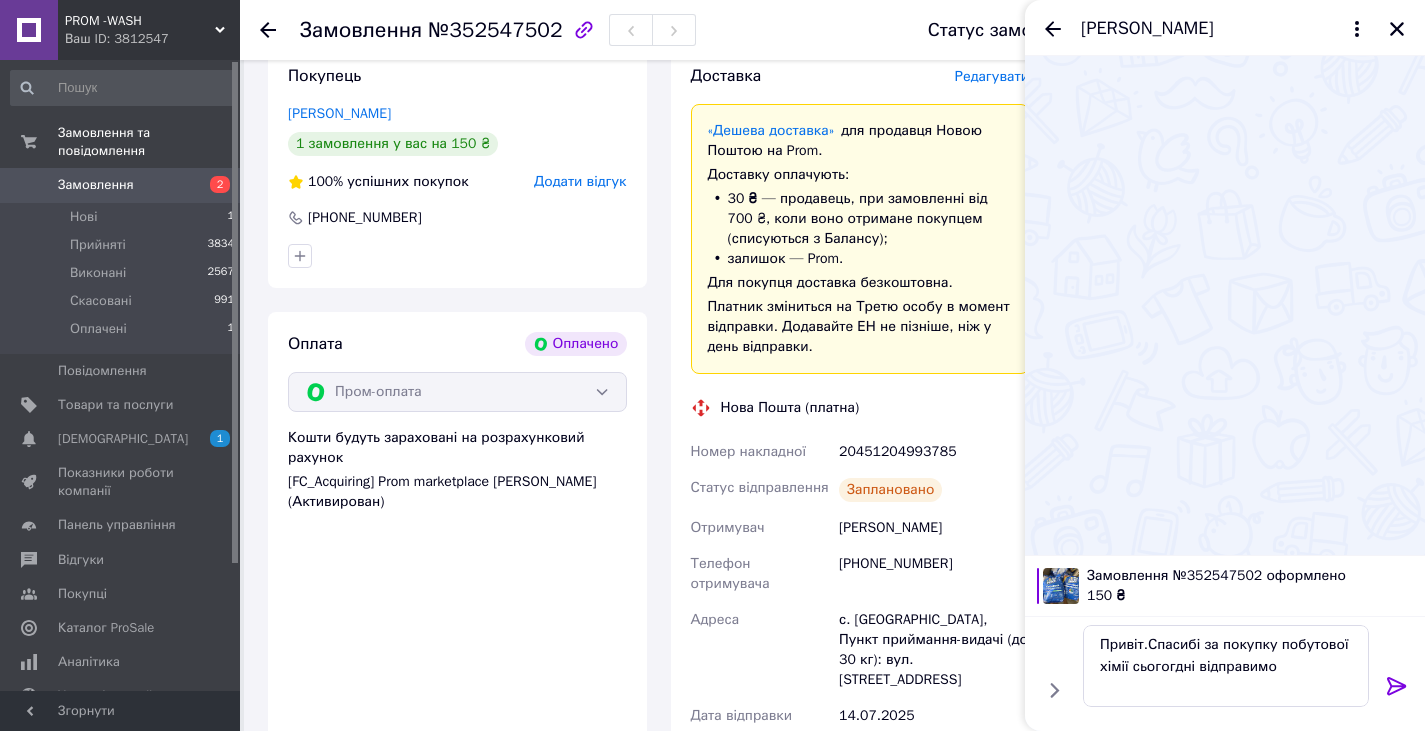 click 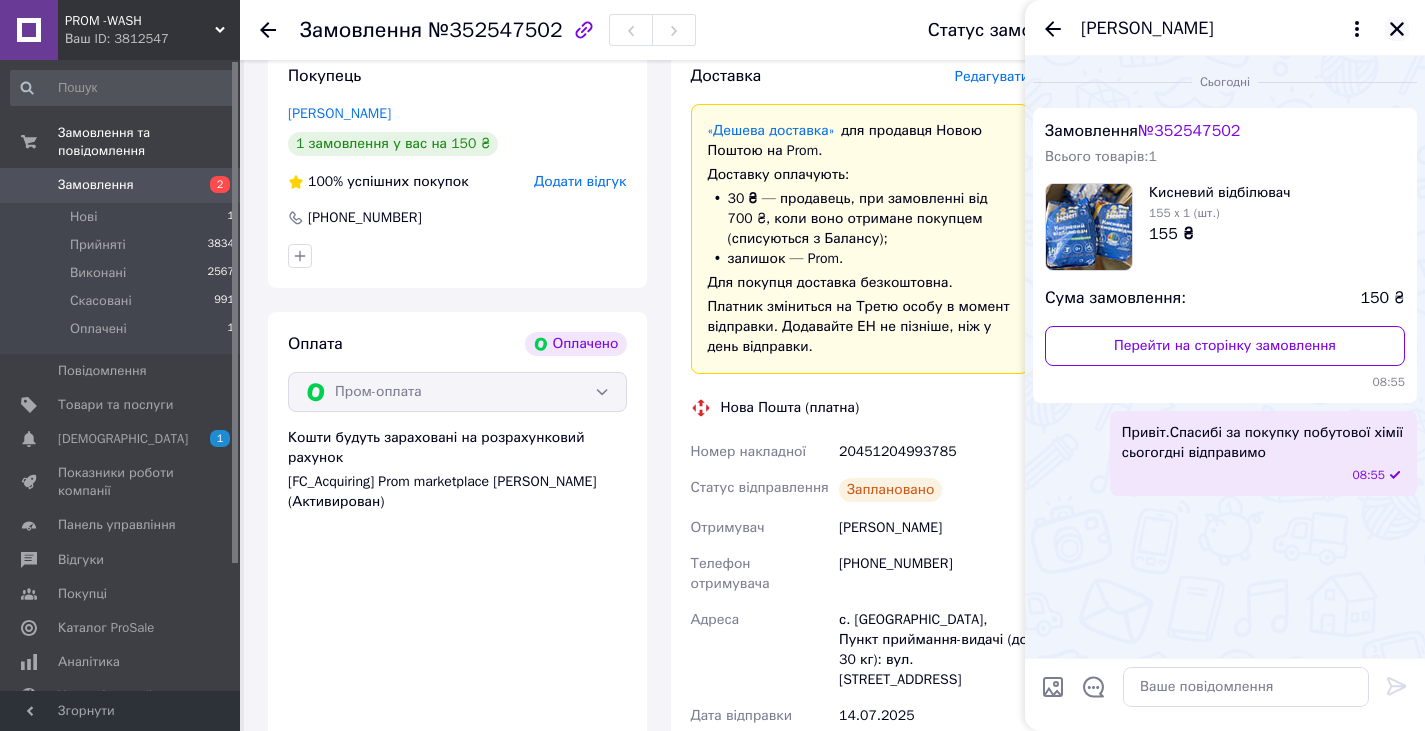 click 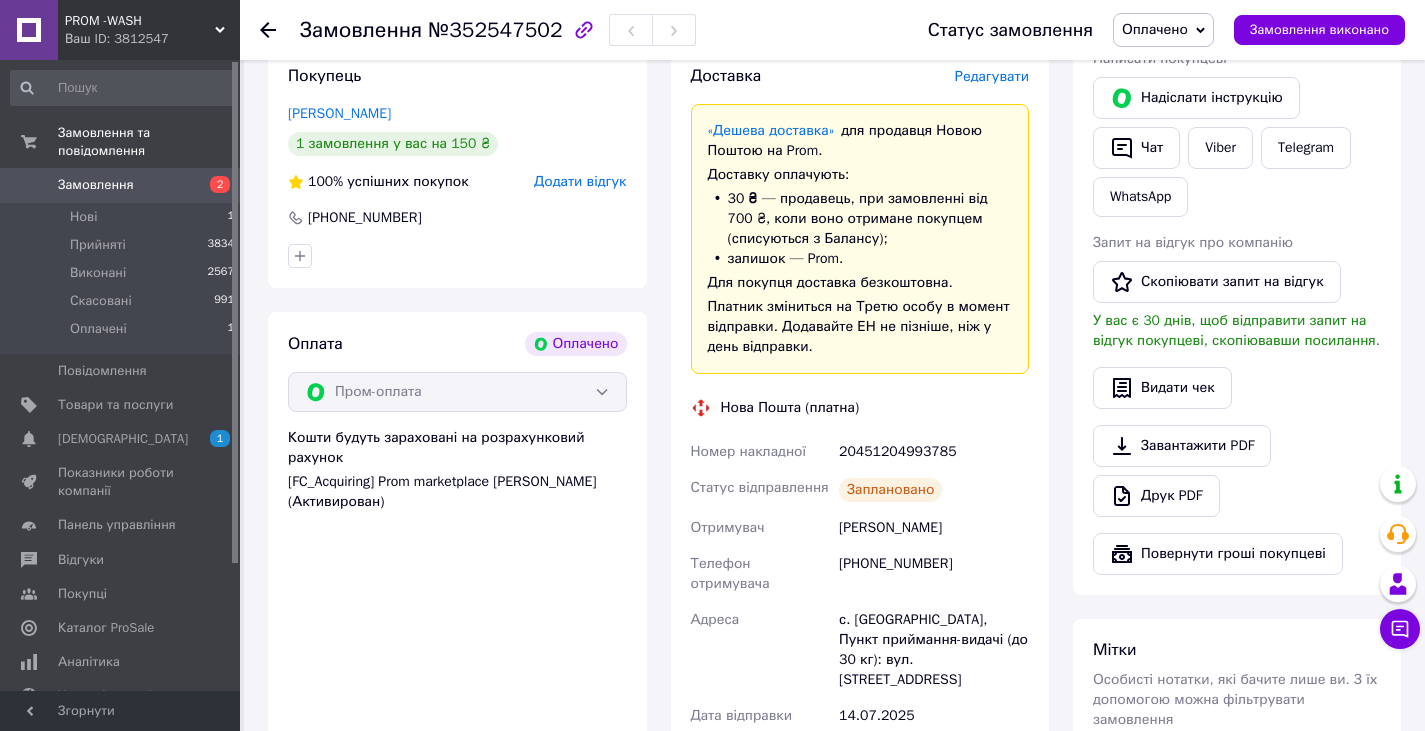 click on "Оплачено" at bounding box center (1155, 29) 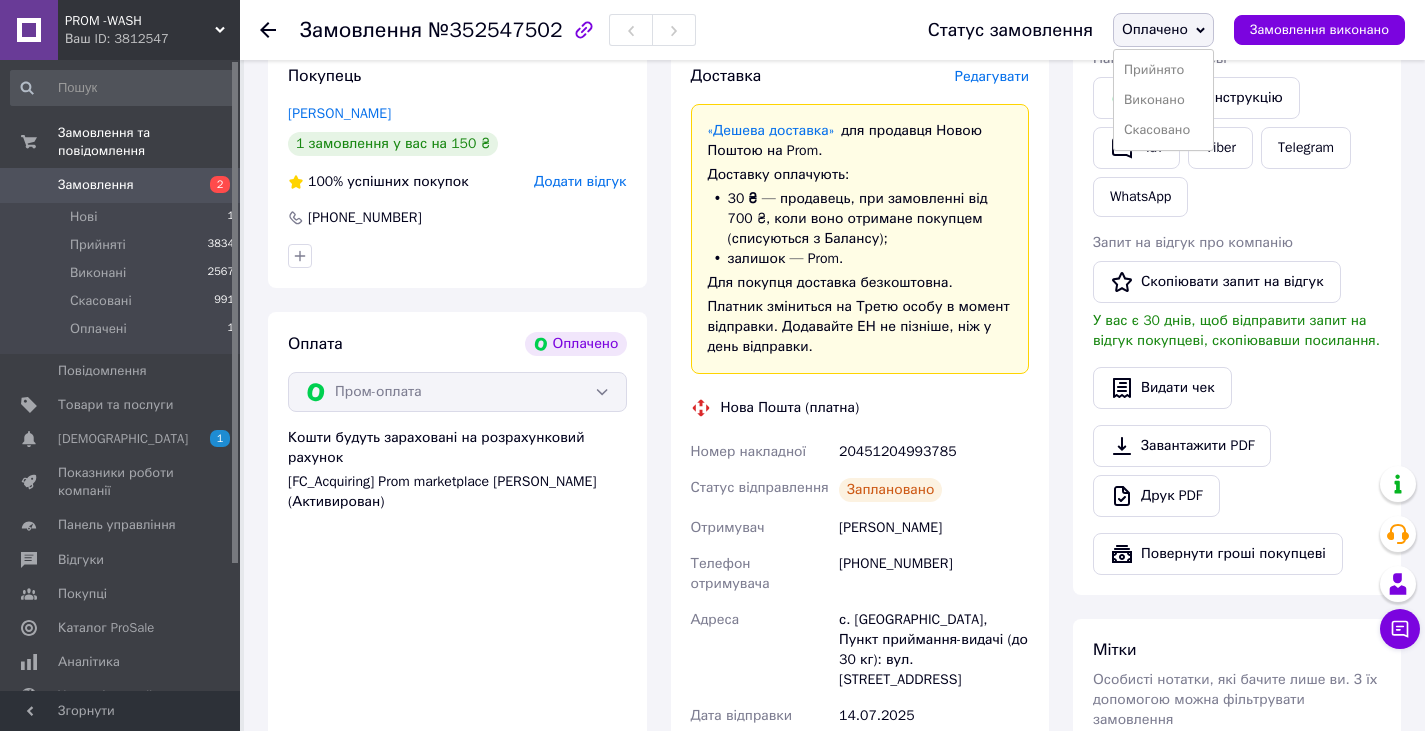 click on "Прийнято" at bounding box center (1163, 70) 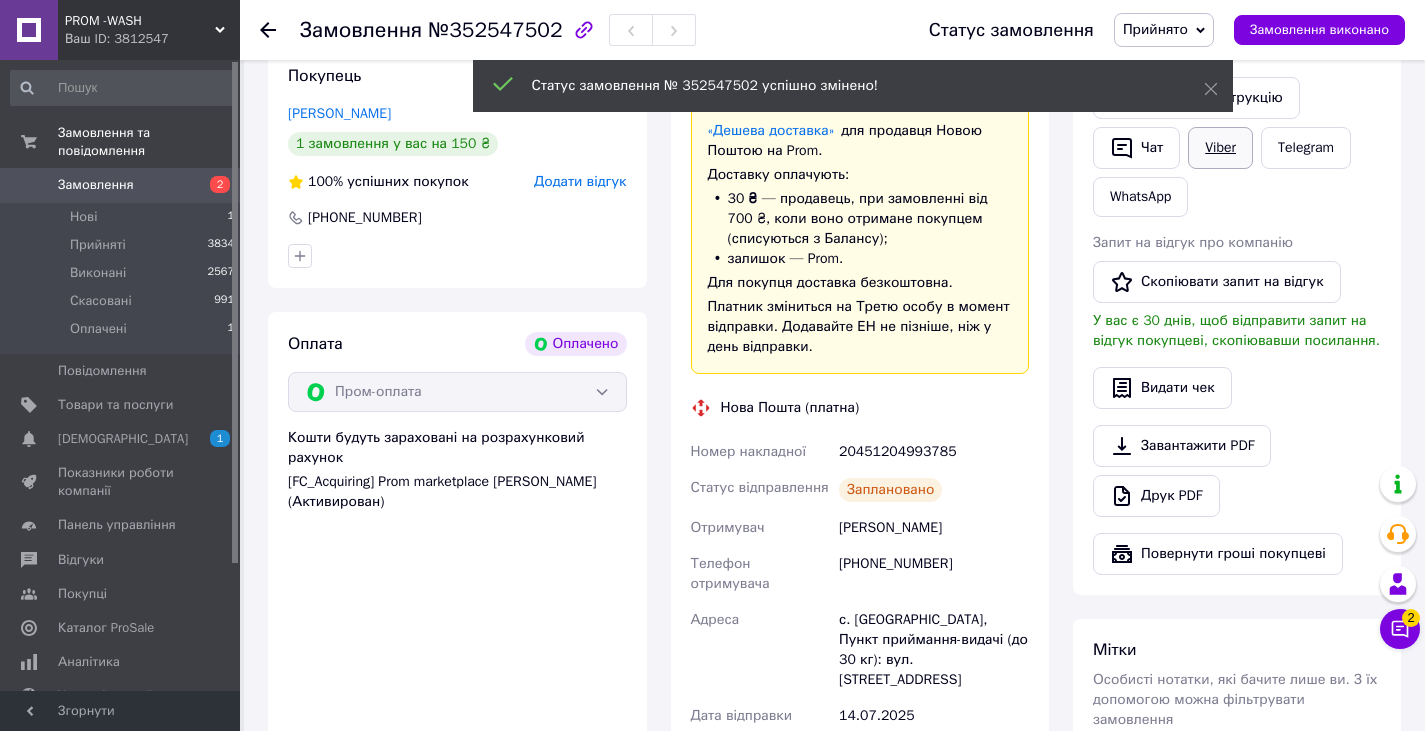 click on "Viber" at bounding box center (1220, 148) 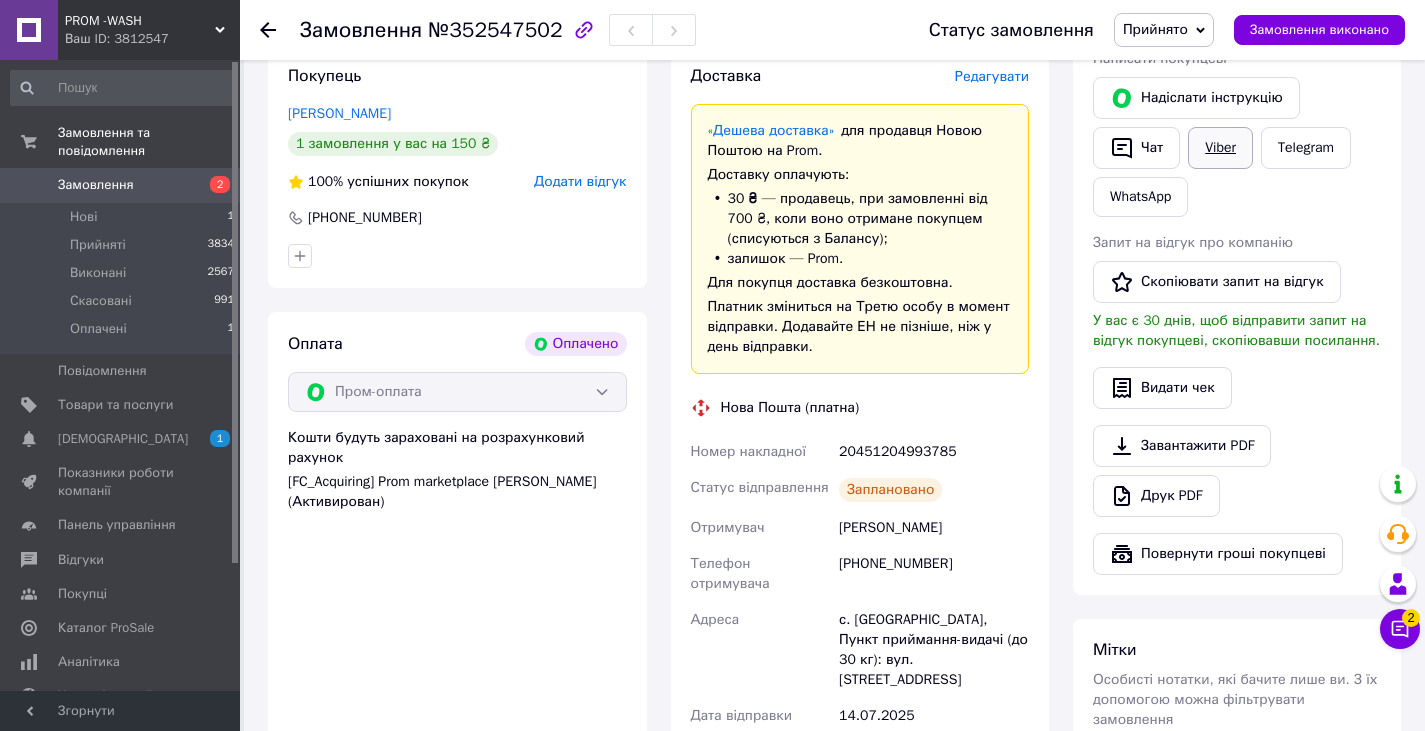 click on "Viber" at bounding box center (1220, 148) 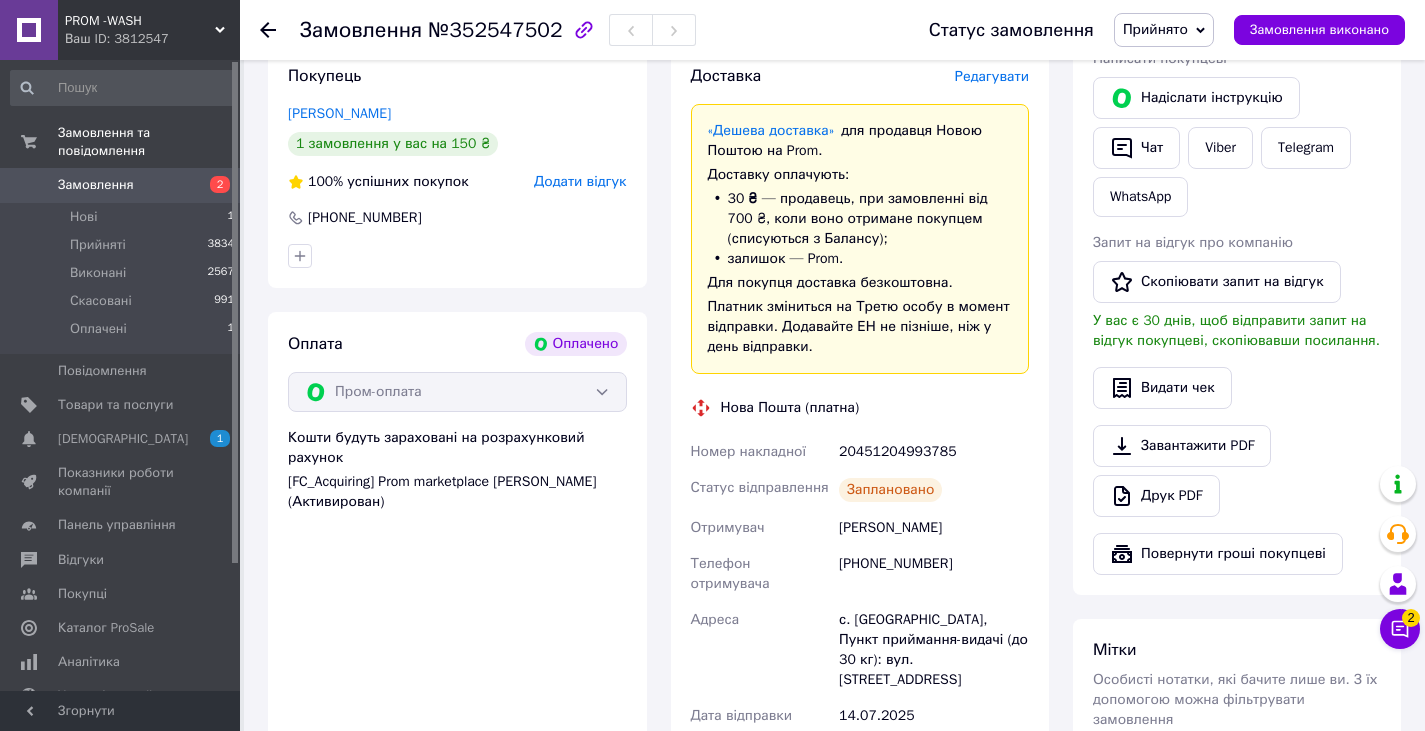 click on "Мітки Особисті нотатки, які бачите лише ви. З їх допомогою можна фільтрувати замовлення" at bounding box center (1237, 704) 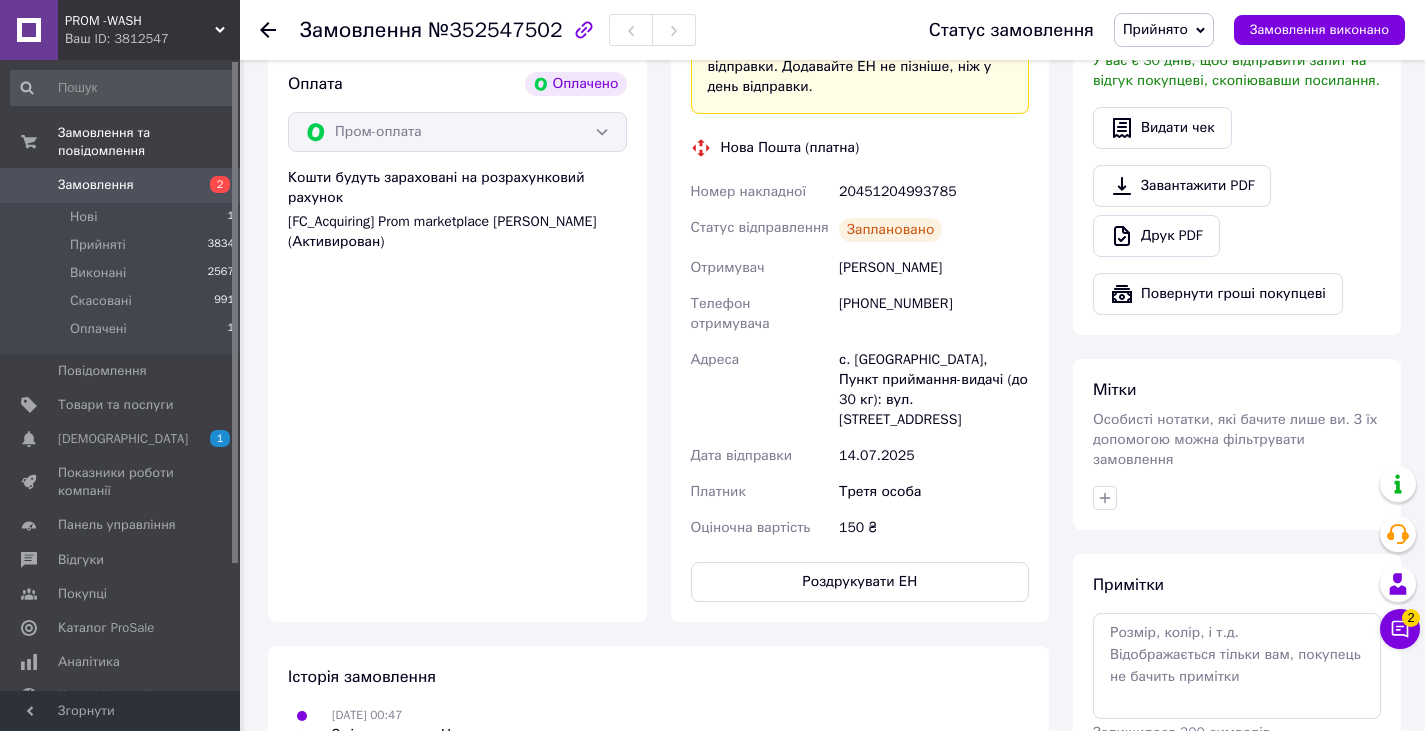 scroll, scrollTop: 800, scrollLeft: 0, axis: vertical 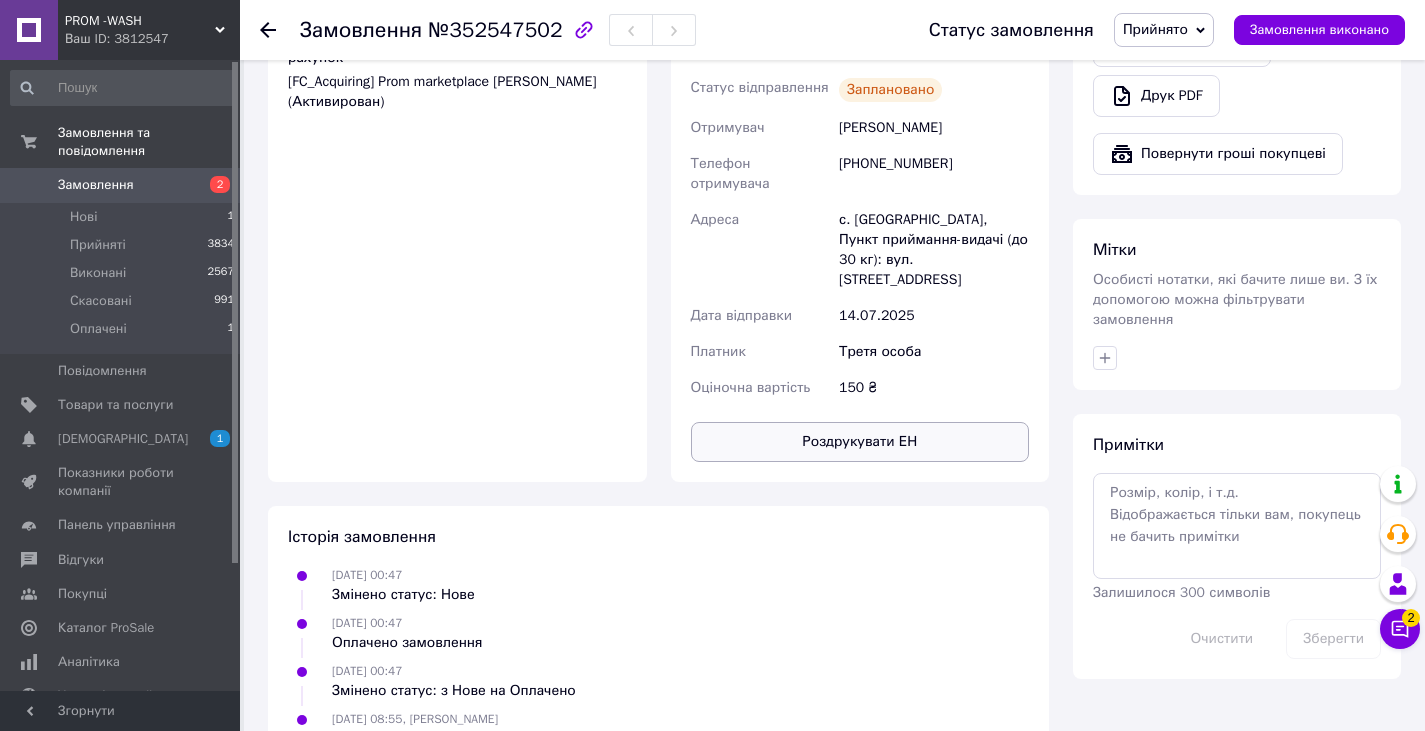 click on "Роздрукувати ЕН" at bounding box center (860, 442) 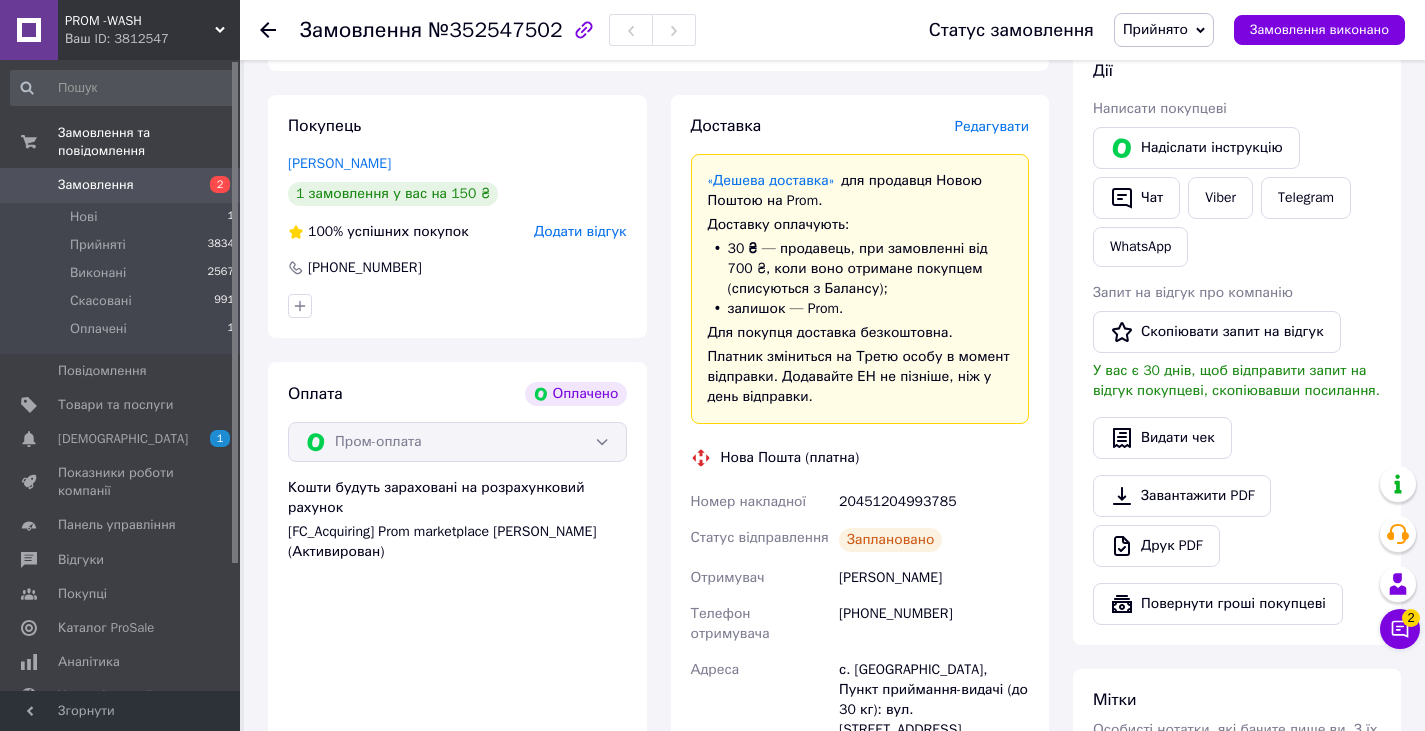 scroll, scrollTop: 400, scrollLeft: 0, axis: vertical 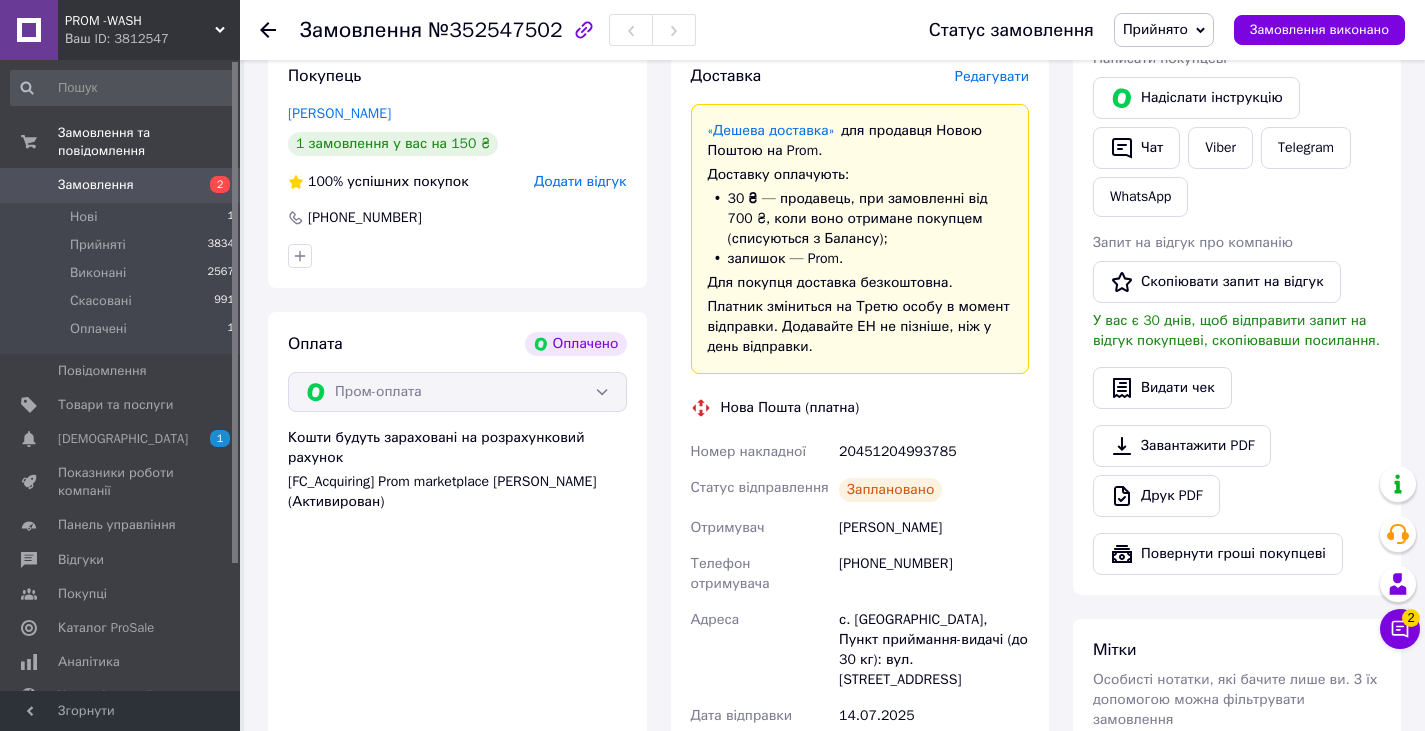 click 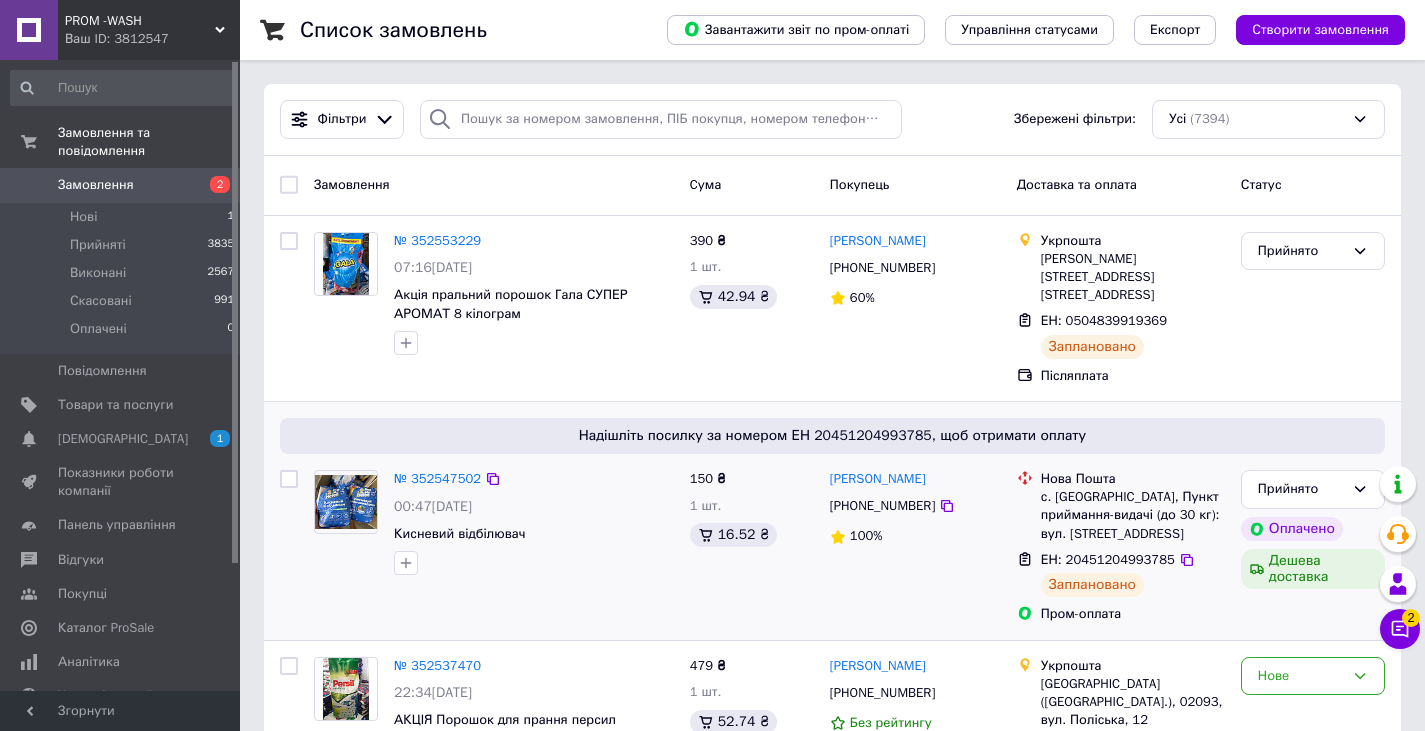 scroll, scrollTop: 200, scrollLeft: 0, axis: vertical 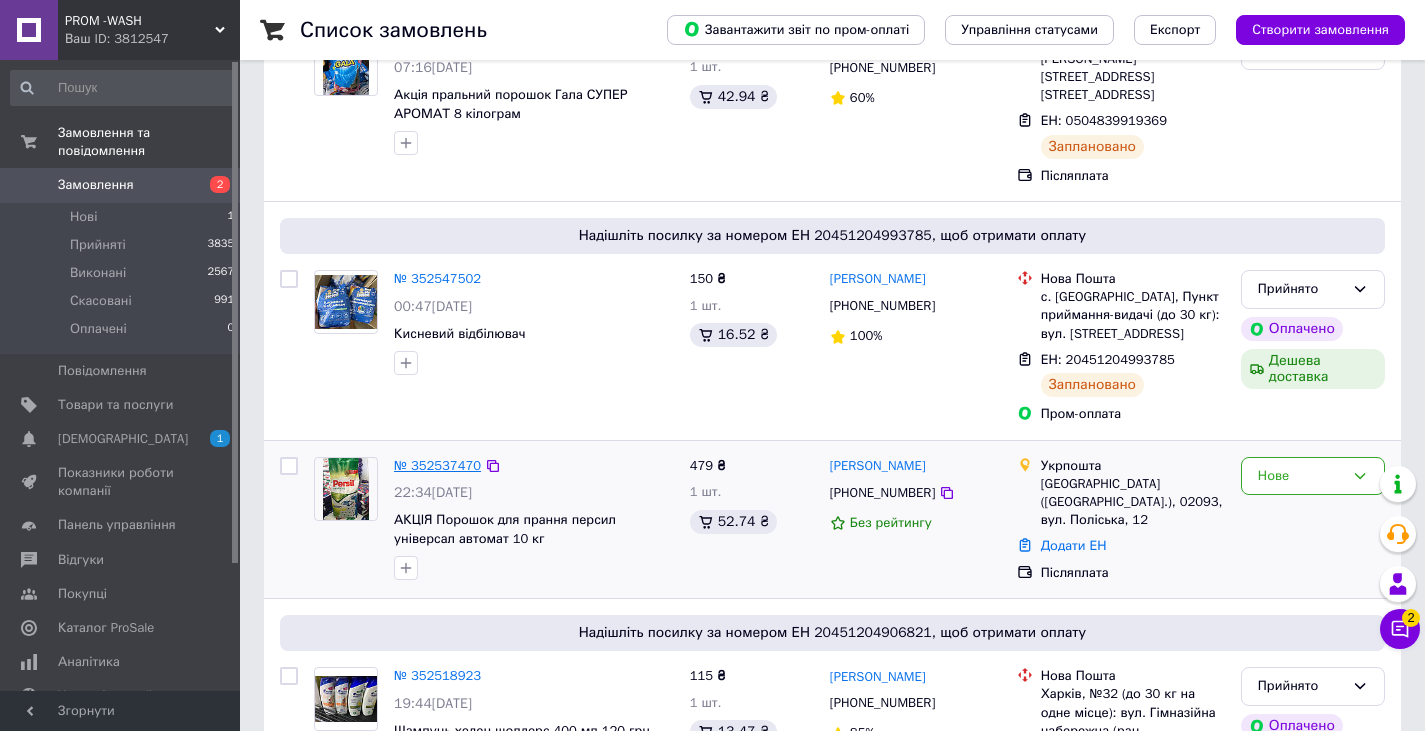 click on "№ 352537470" at bounding box center [437, 465] 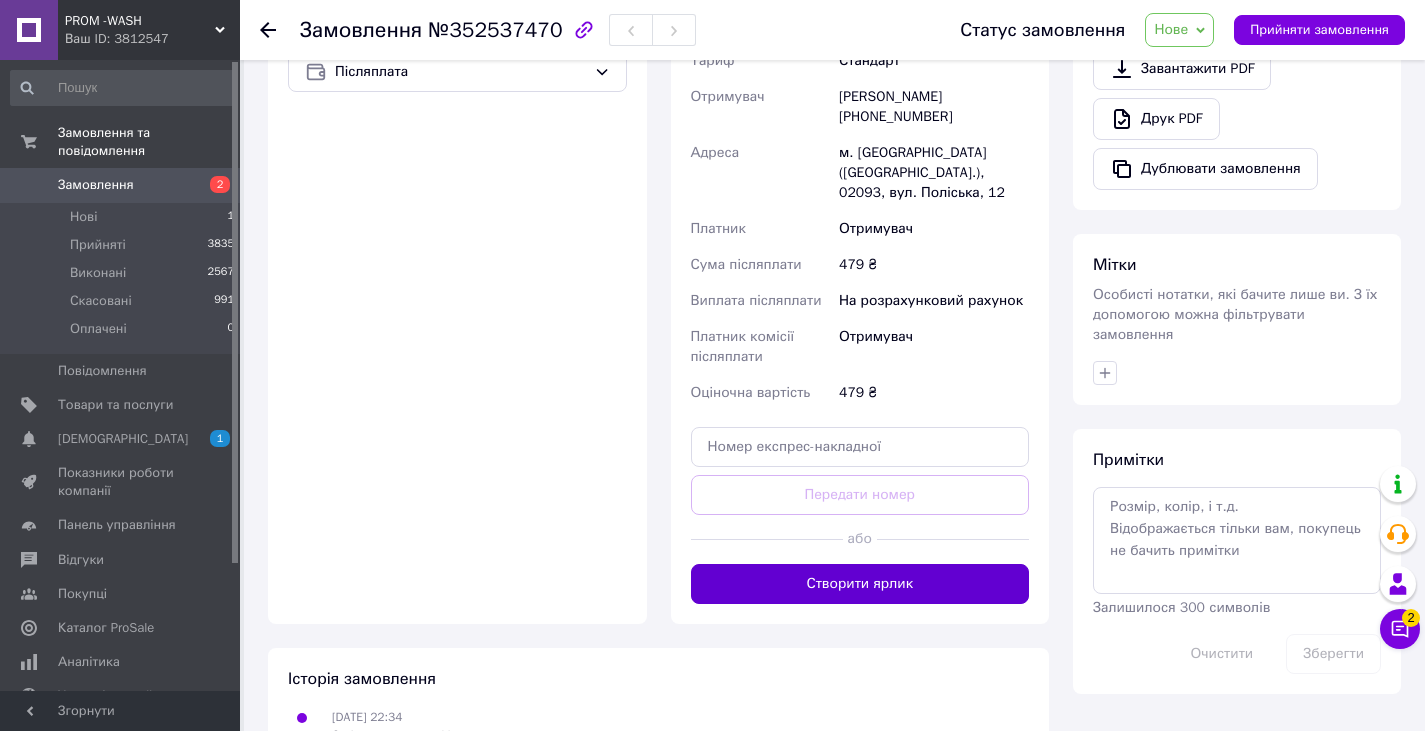 click on "Створити ярлик" at bounding box center (860, 584) 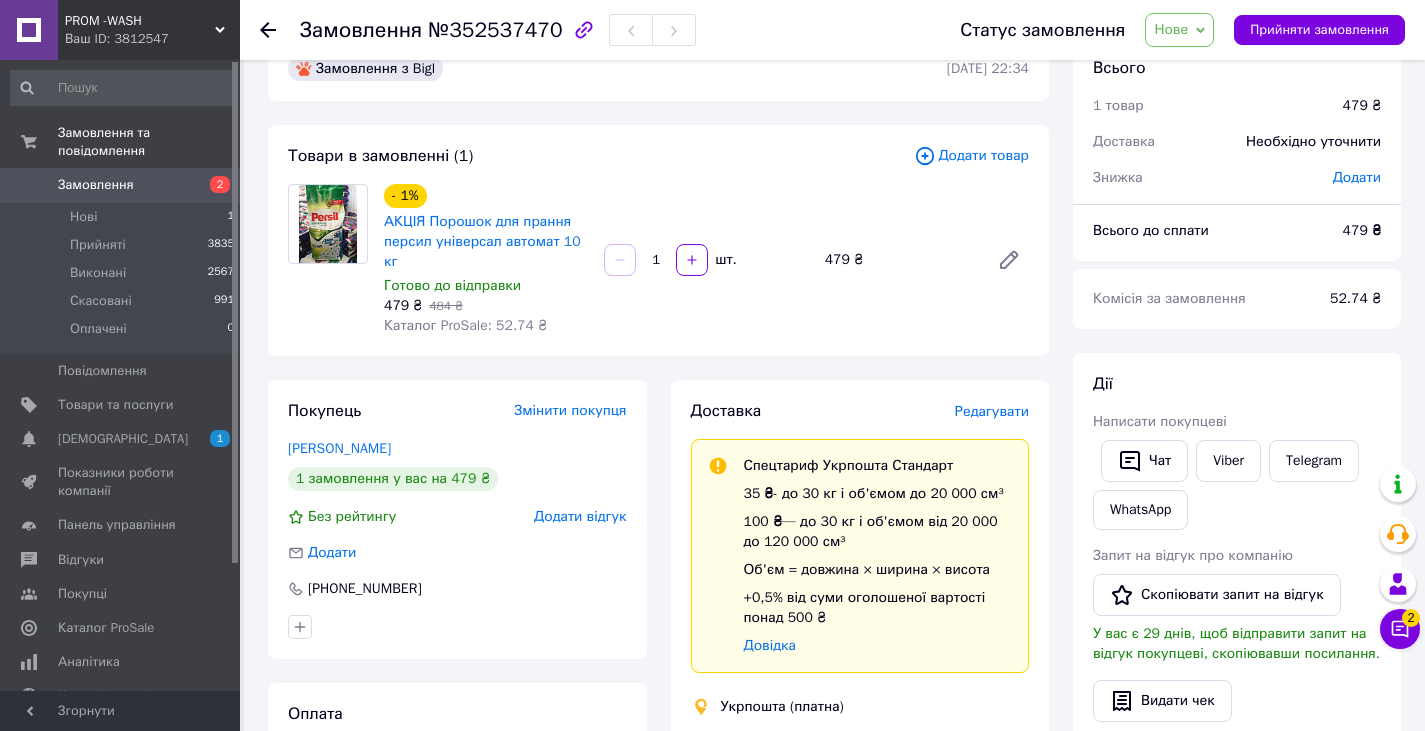 scroll, scrollTop: 37, scrollLeft: 0, axis: vertical 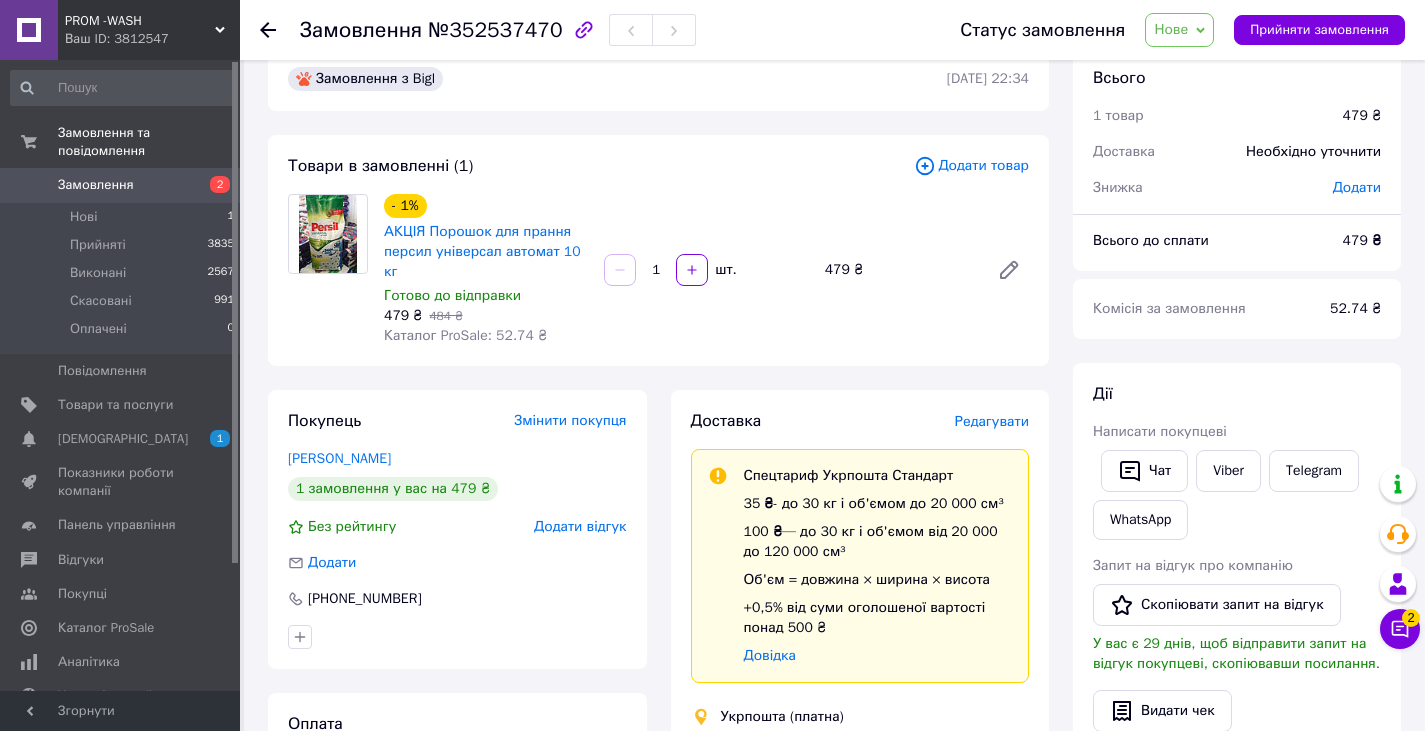 click on "Нове" at bounding box center [1171, 29] 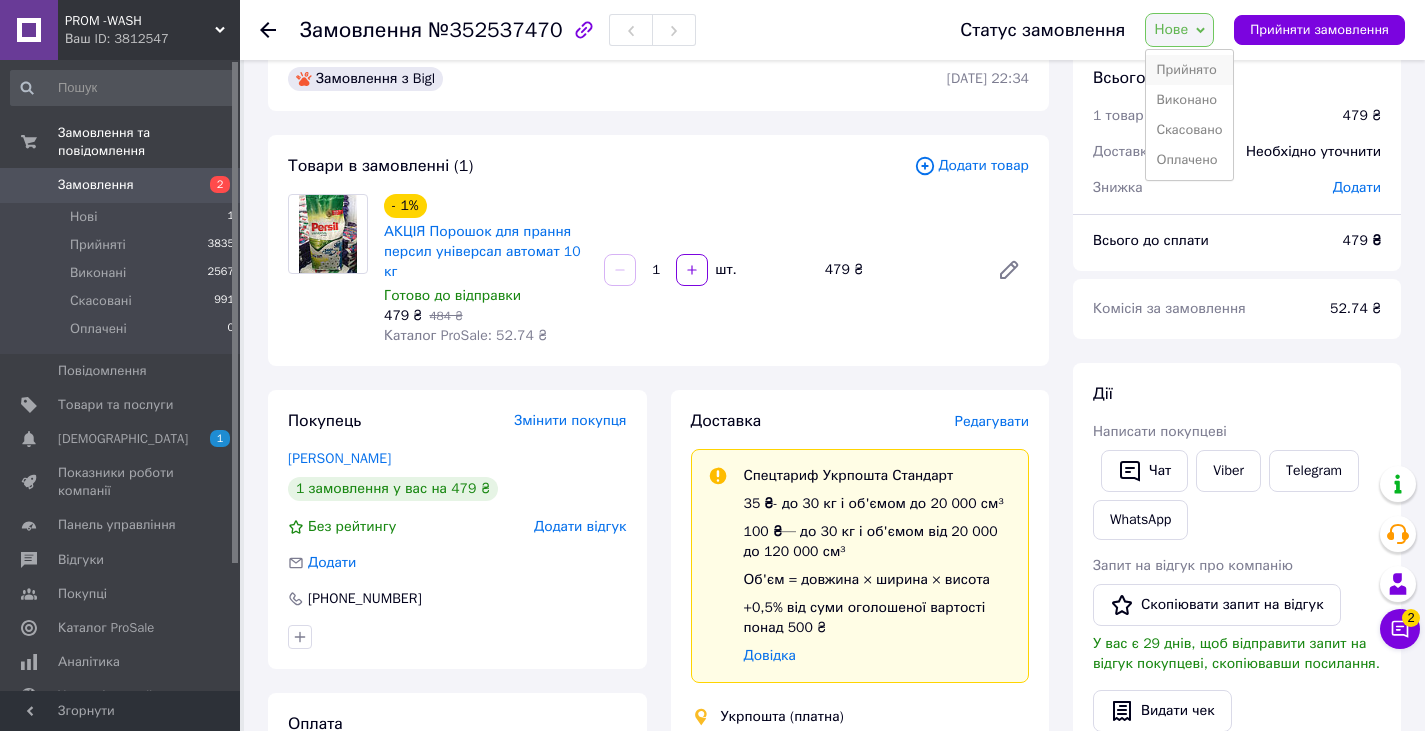 click on "Прийнято" at bounding box center (1189, 70) 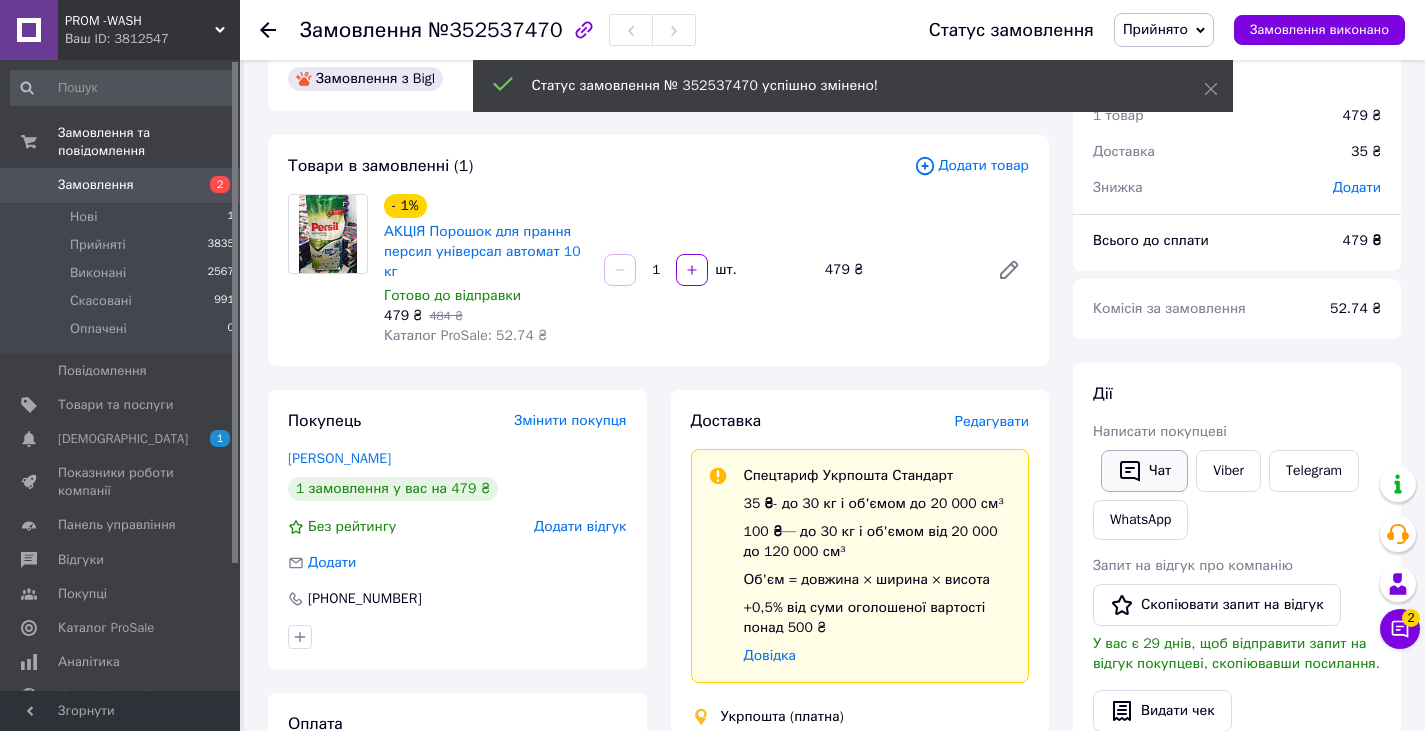 click on "Чат" at bounding box center (1144, 471) 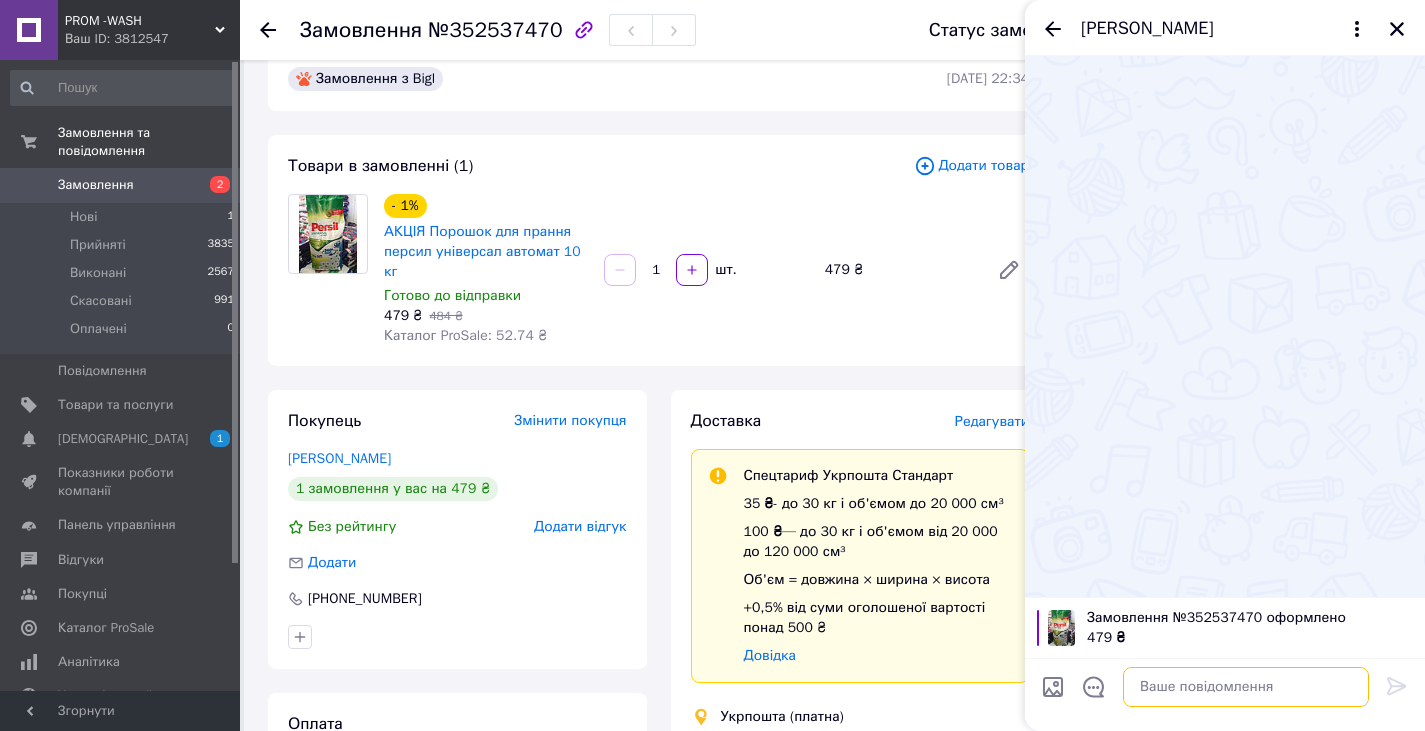 paste on "Привіт.Спасибі за покупку побутової хімії сьогогдні відправимо" 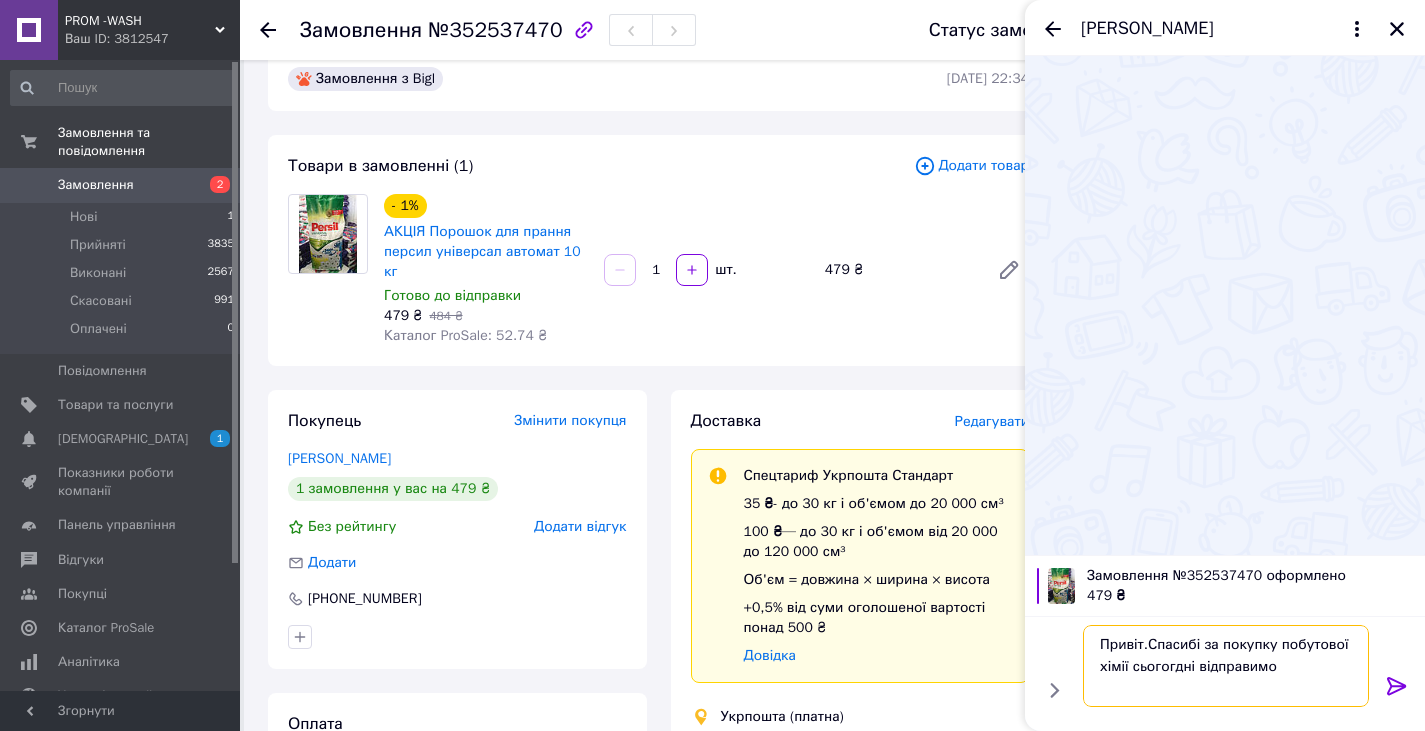 type on "Привіт.Спасибі за покупку побутової хімії сьогогдні відправимо" 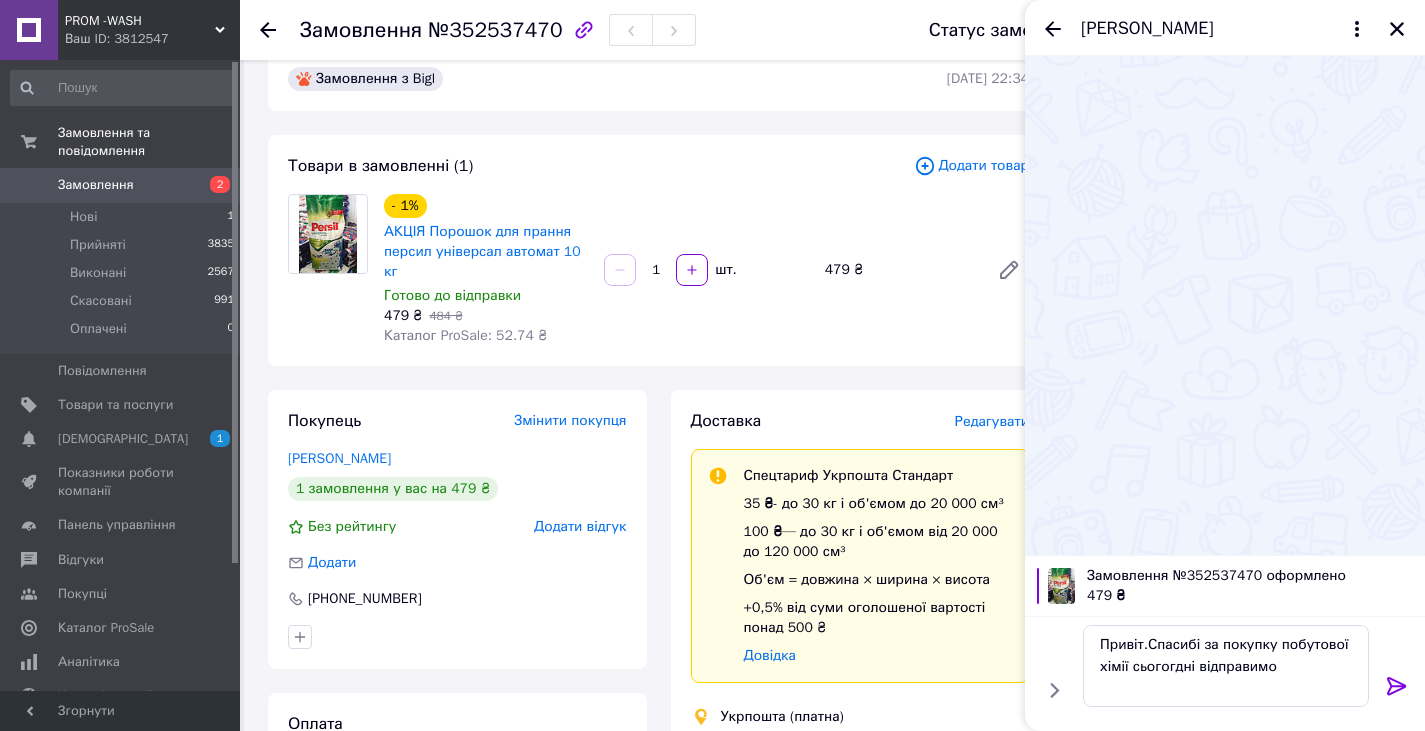 click 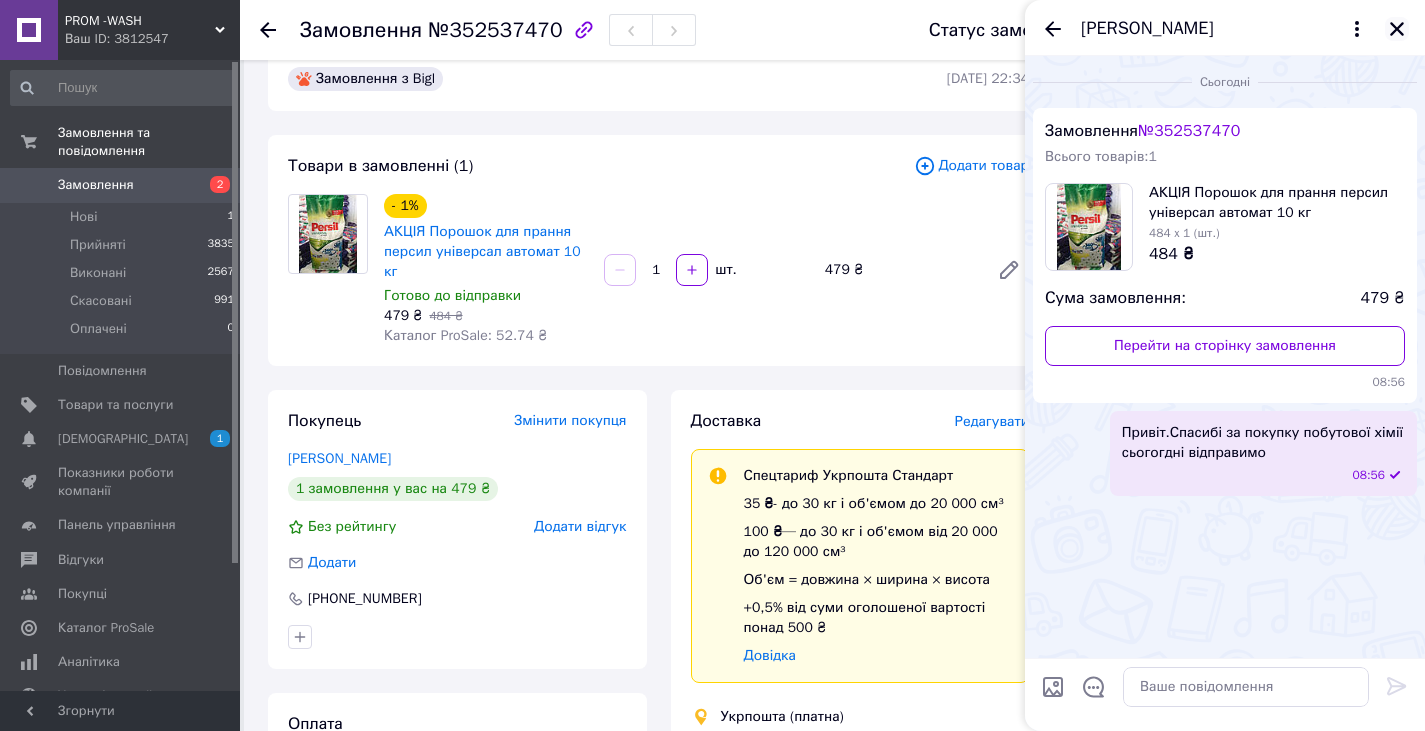 click 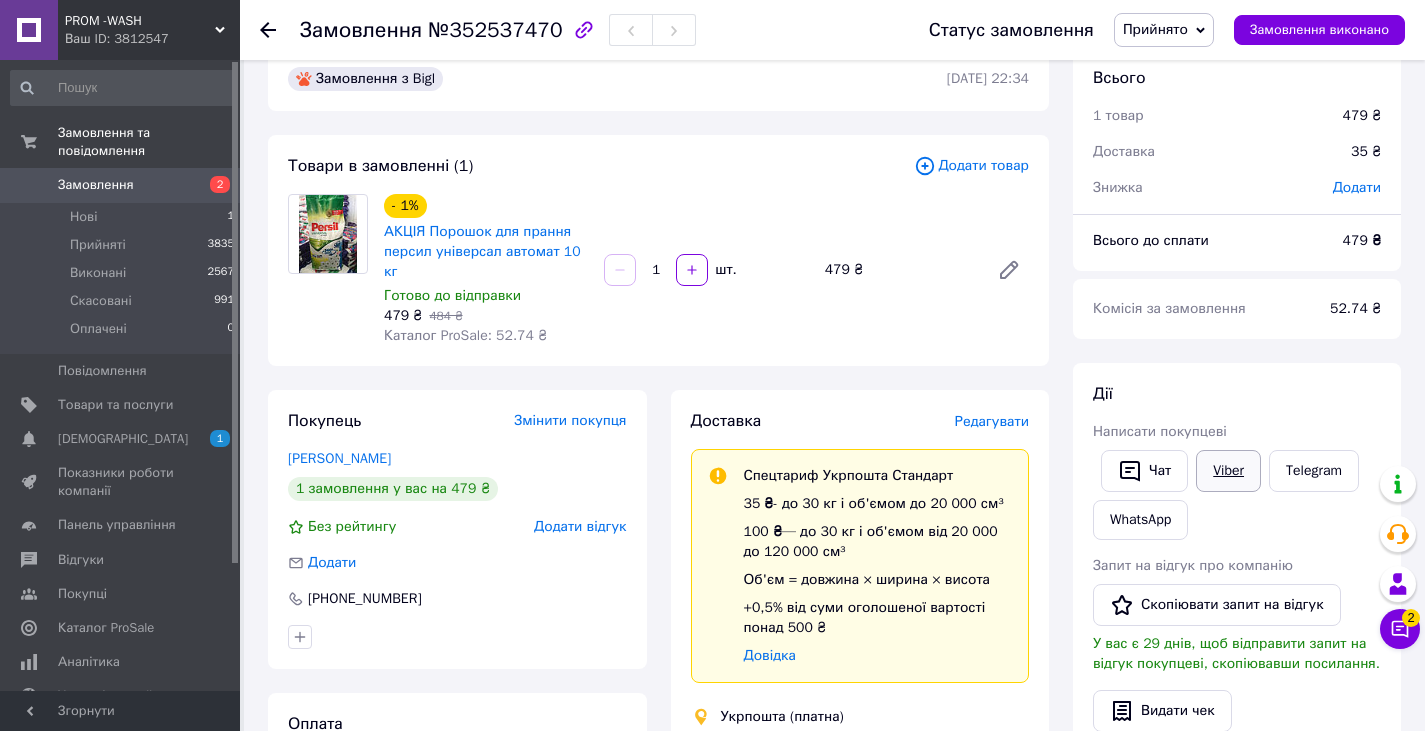 click on "Viber" at bounding box center [1228, 471] 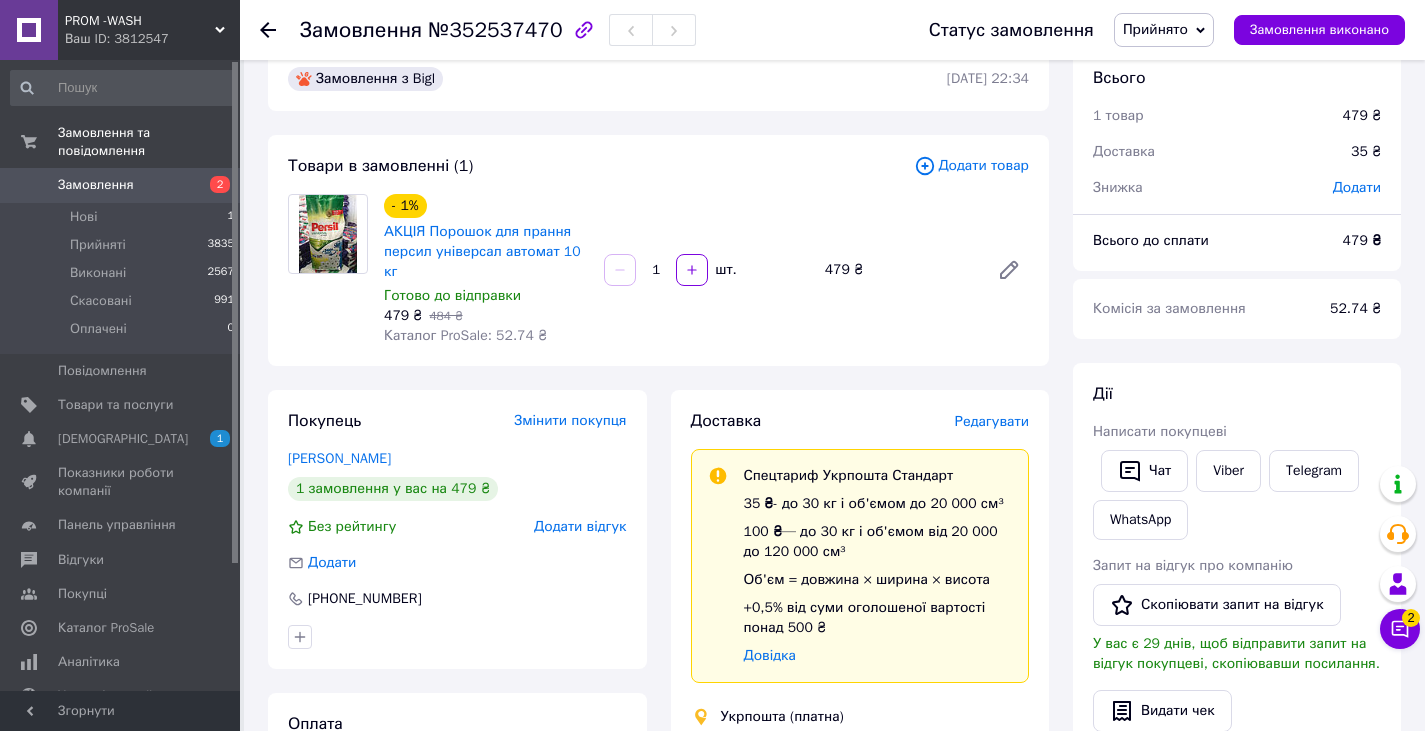 click on "Видати чек" at bounding box center [1237, 711] 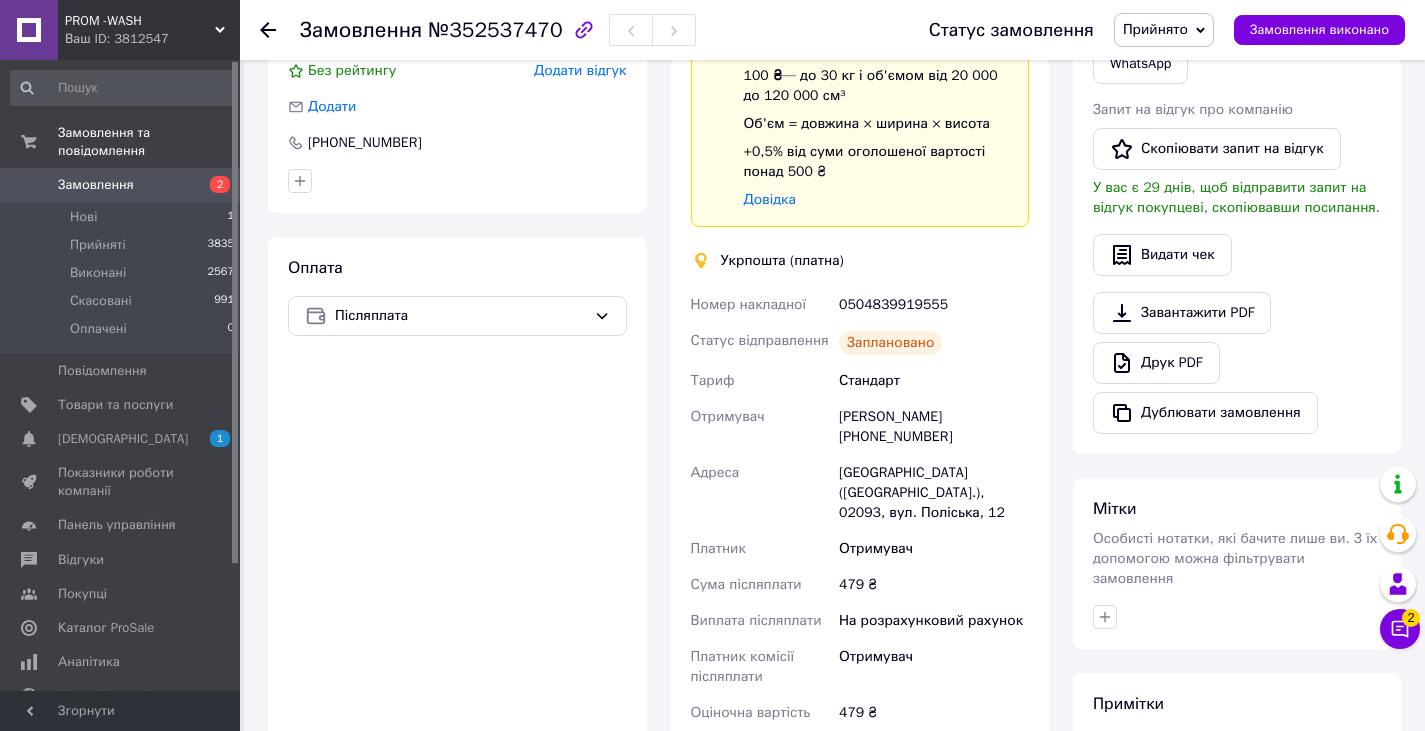 scroll, scrollTop: 637, scrollLeft: 0, axis: vertical 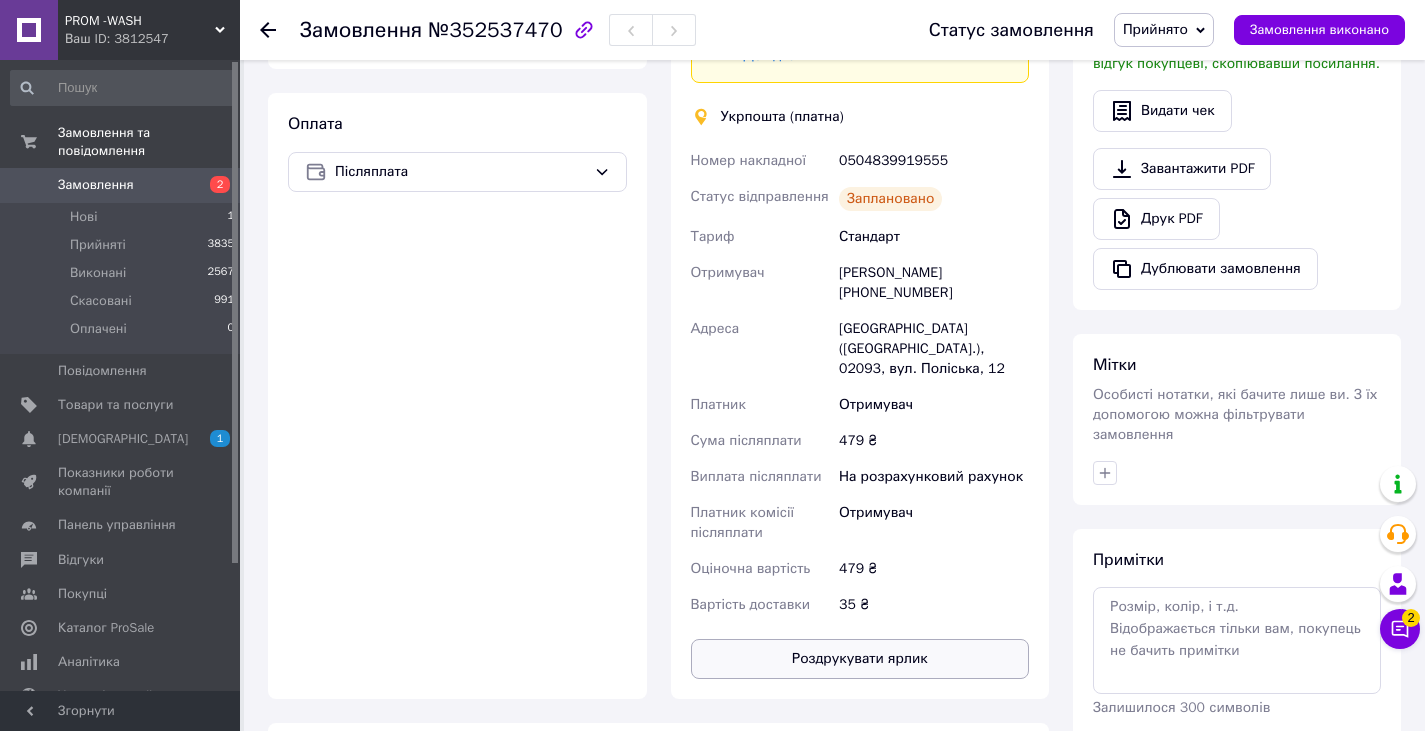 click on "Роздрукувати ярлик" at bounding box center [860, 659] 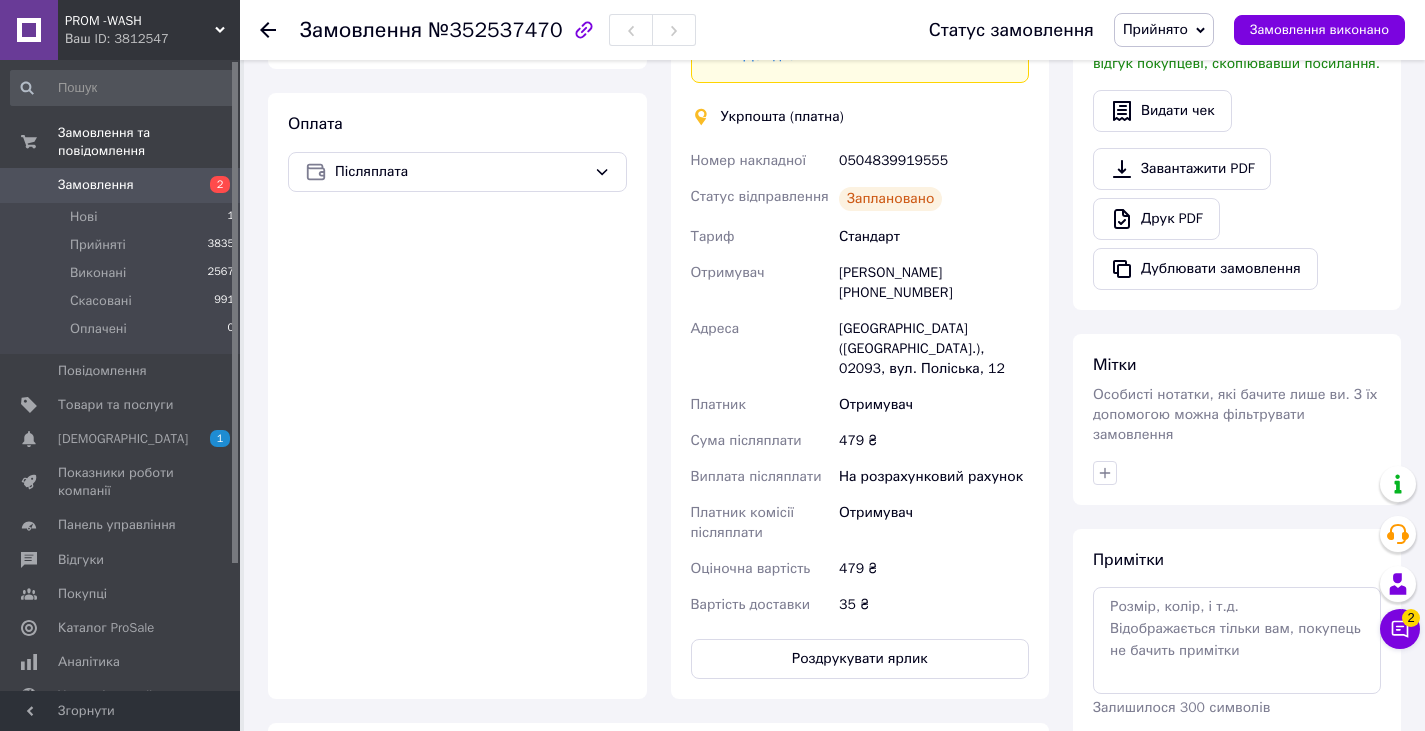 click 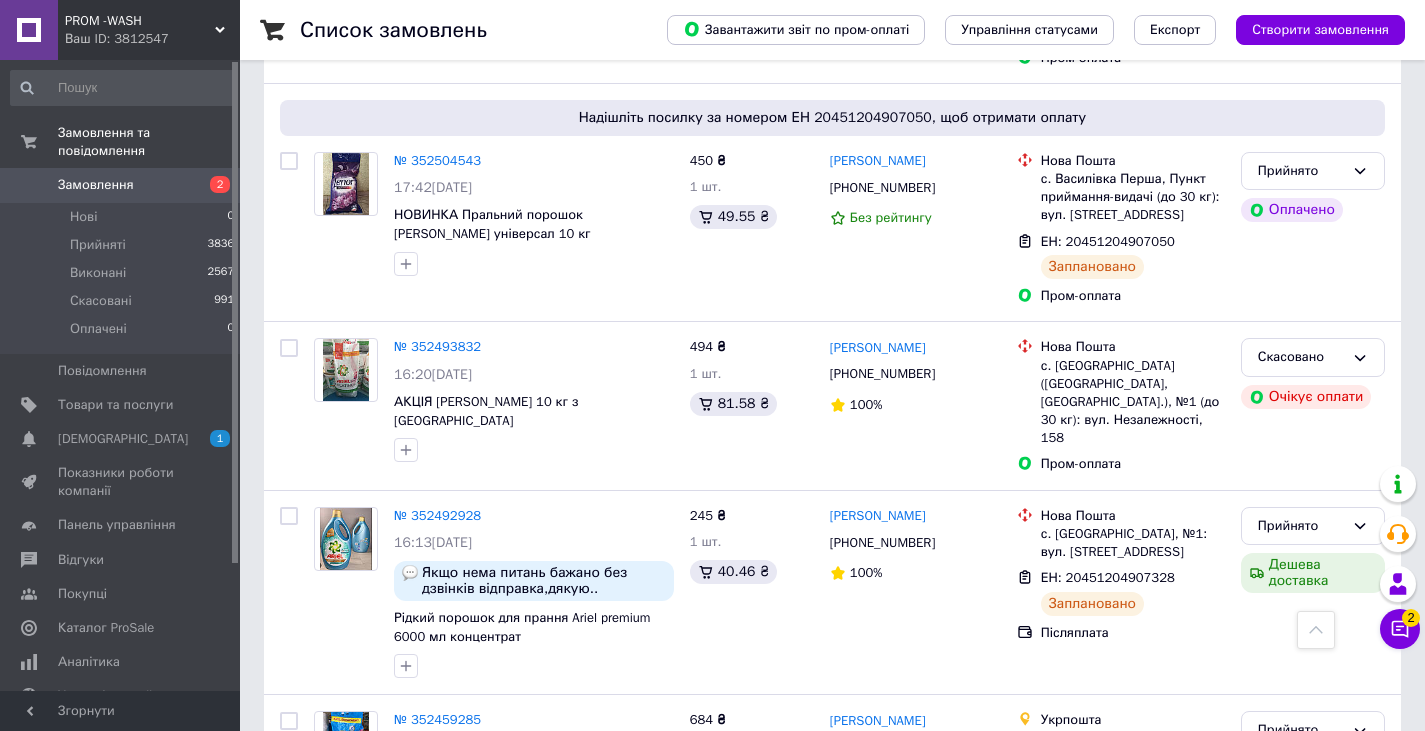 scroll, scrollTop: 1100, scrollLeft: 0, axis: vertical 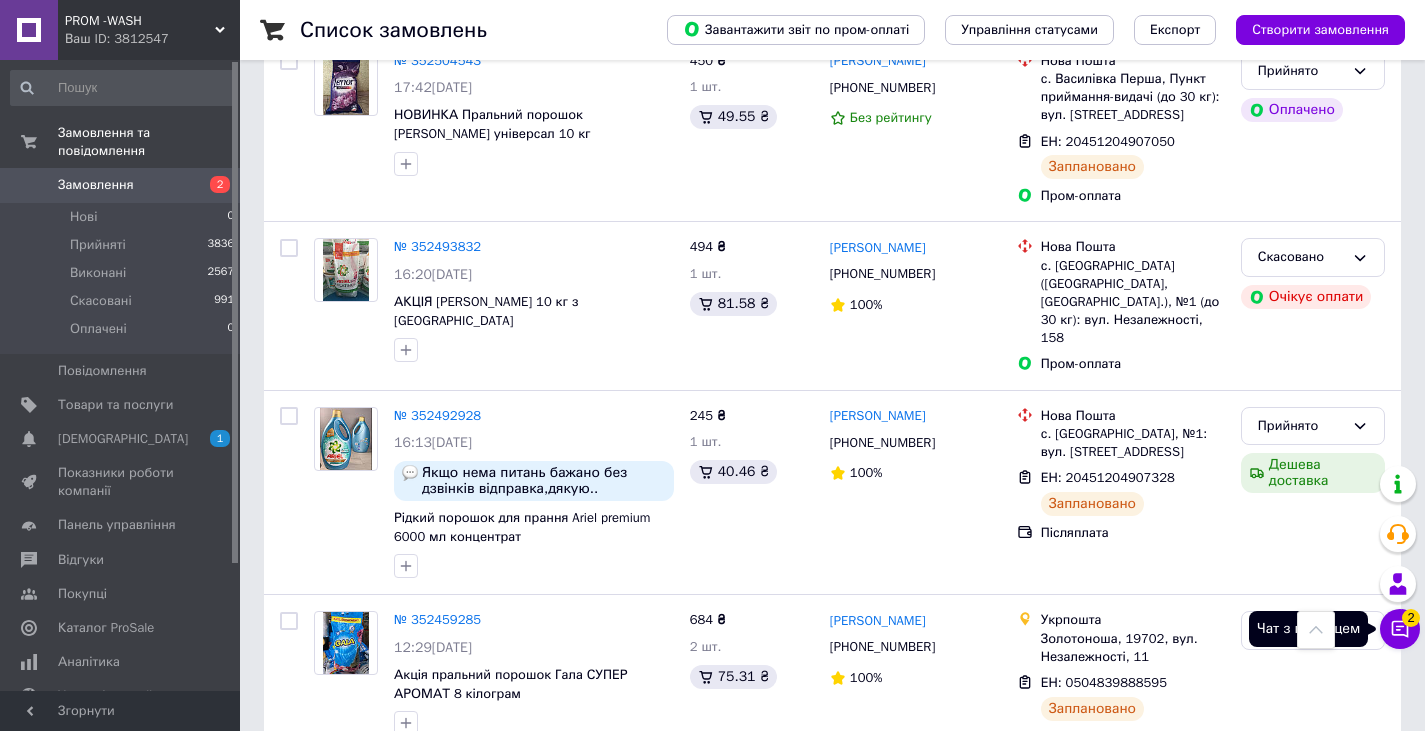 click 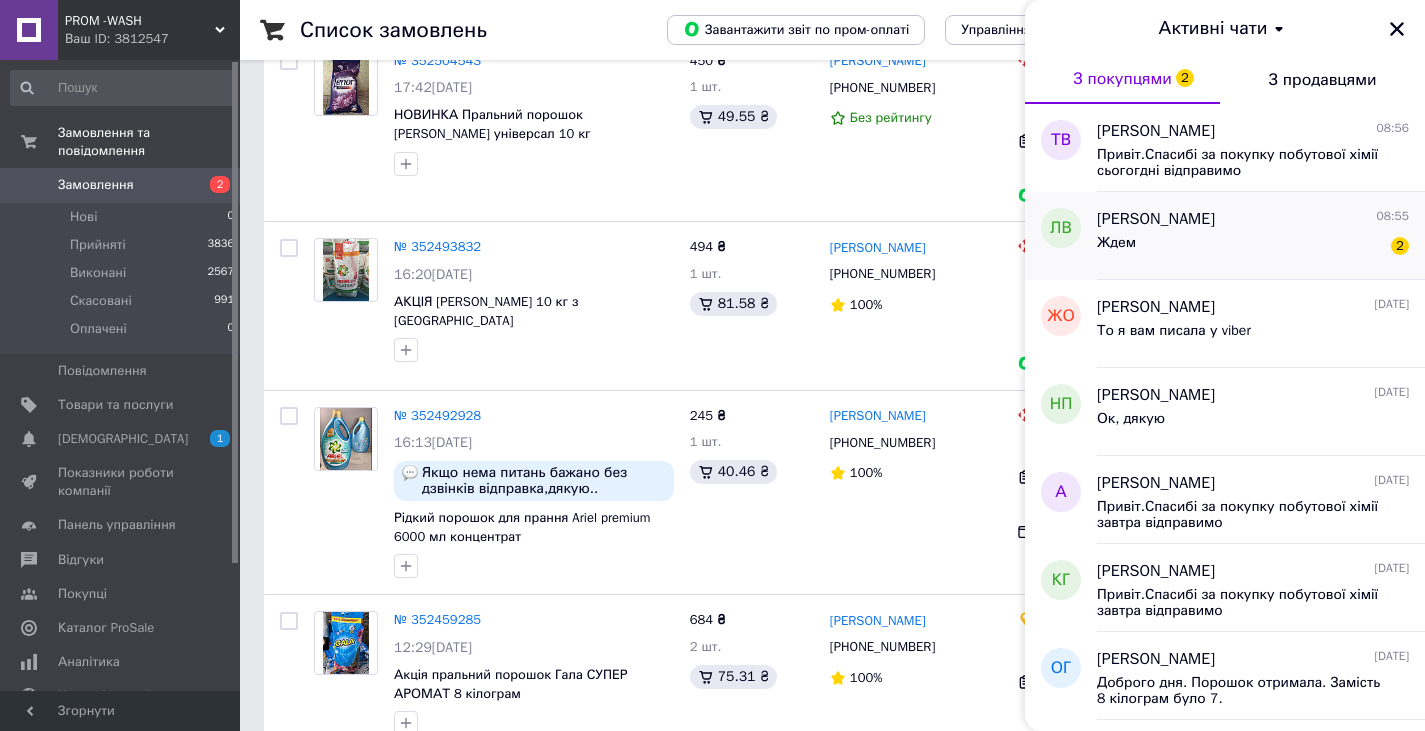 click on "Лучия Вихрев 08:55" at bounding box center (1253, 219) 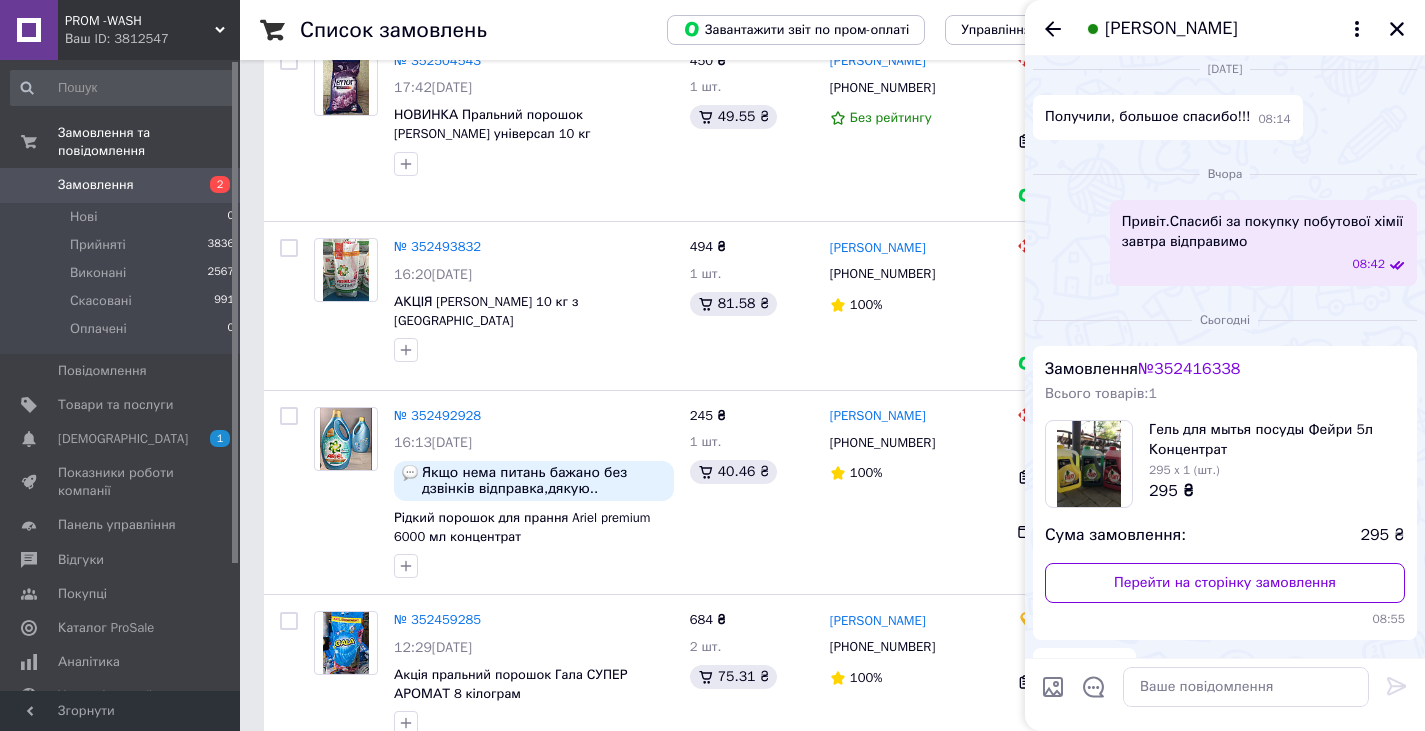 scroll, scrollTop: 689, scrollLeft: 0, axis: vertical 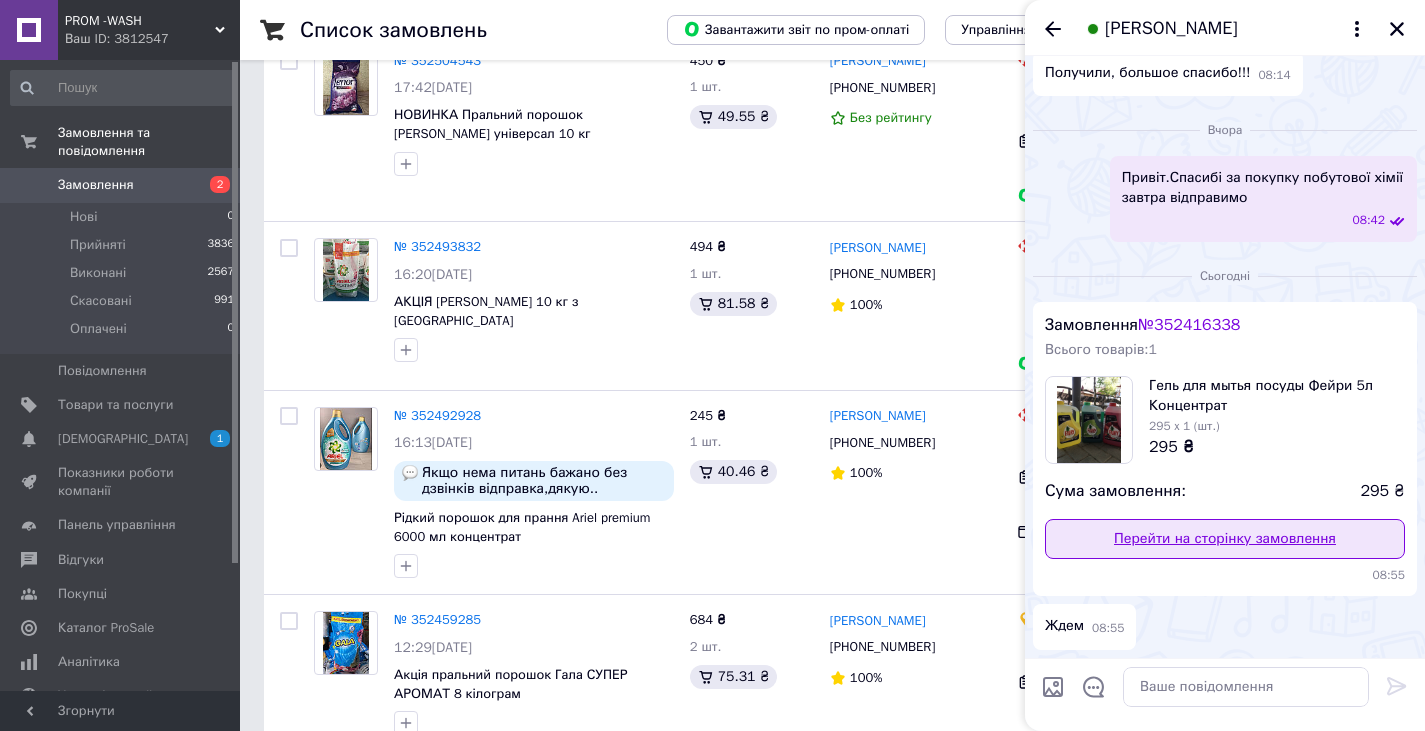 click on "Перейти на сторінку замовлення" at bounding box center (1225, 539) 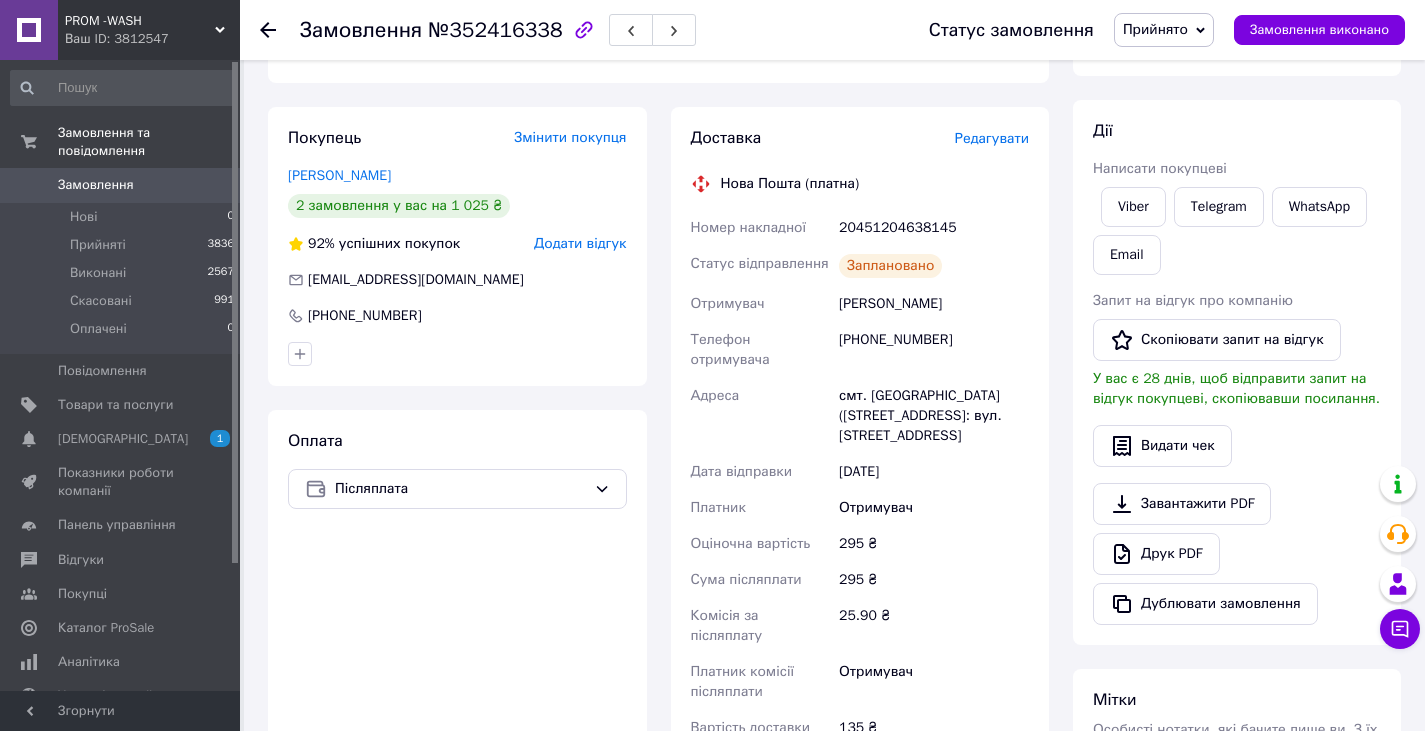 scroll, scrollTop: 0, scrollLeft: 0, axis: both 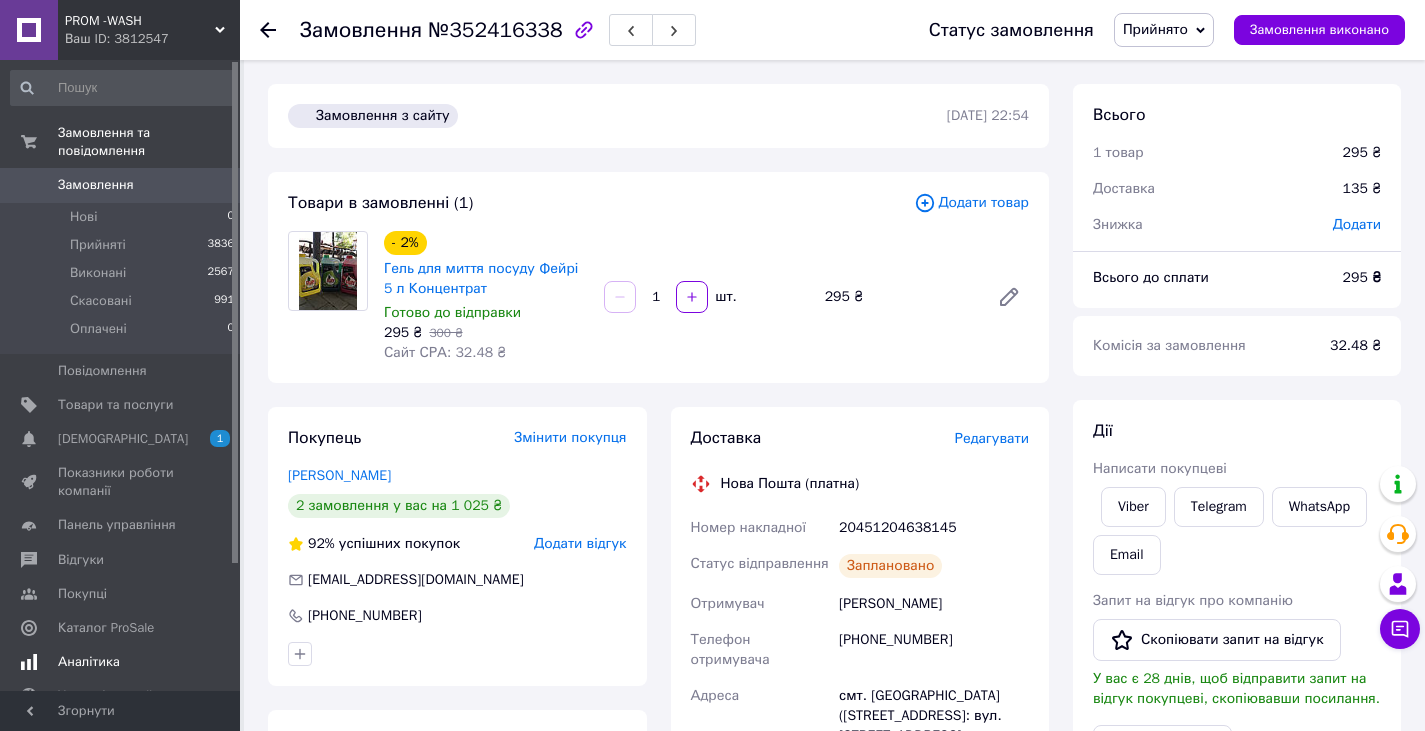click on "[DEMOGRAPHIC_DATA]" at bounding box center (121, 439) 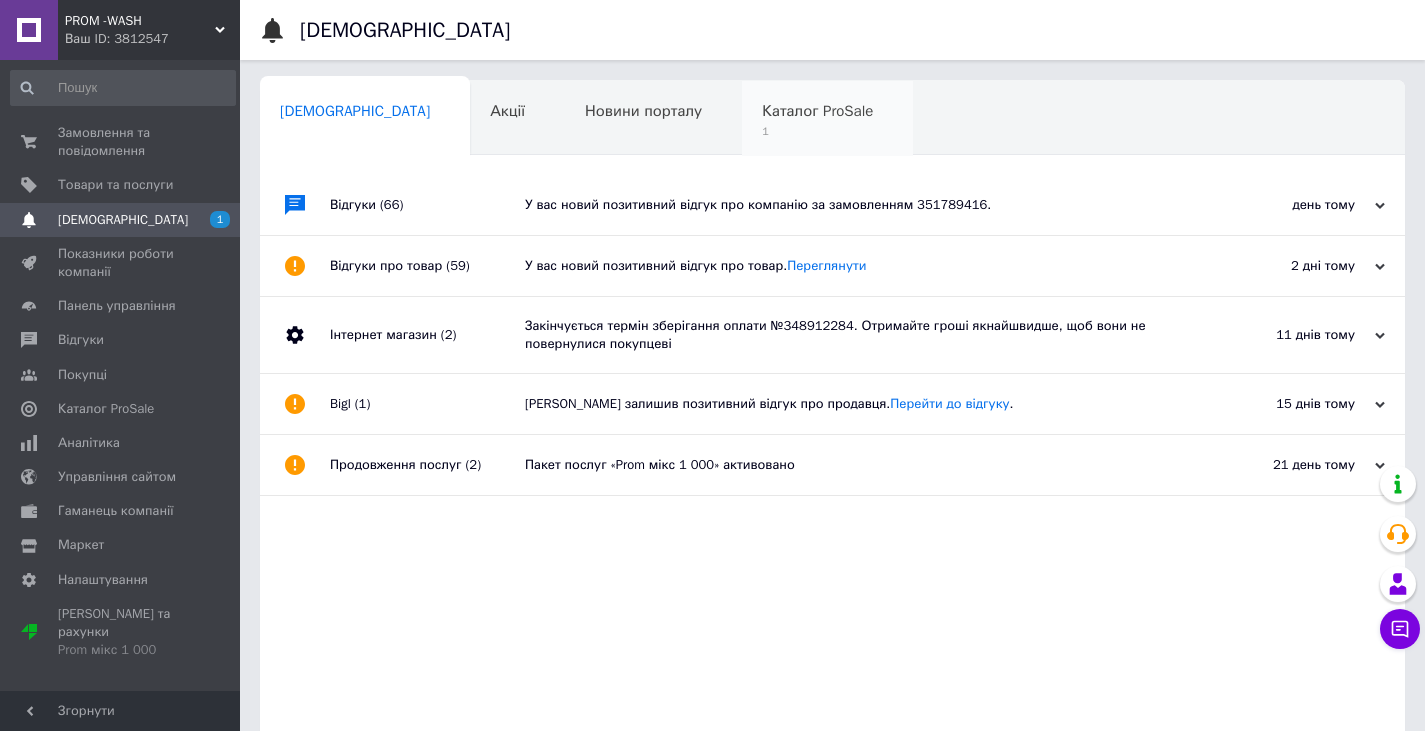 click on "Каталог ProSale" at bounding box center [817, 111] 